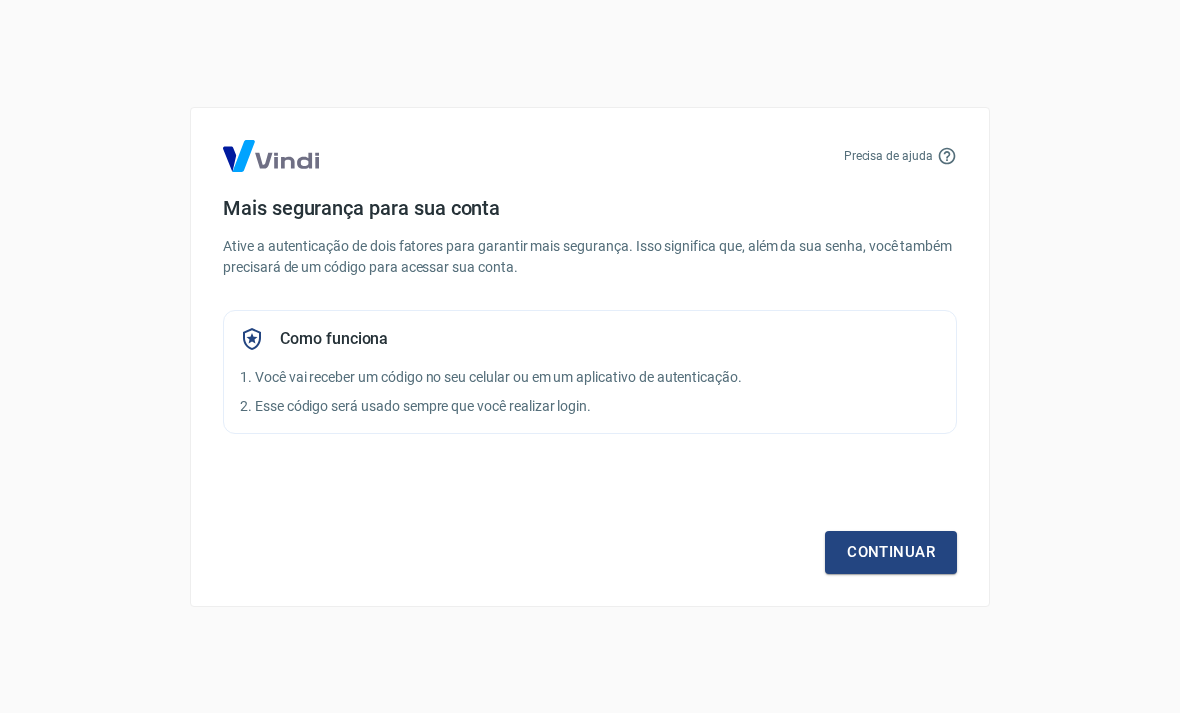 scroll, scrollTop: 0, scrollLeft: 0, axis: both 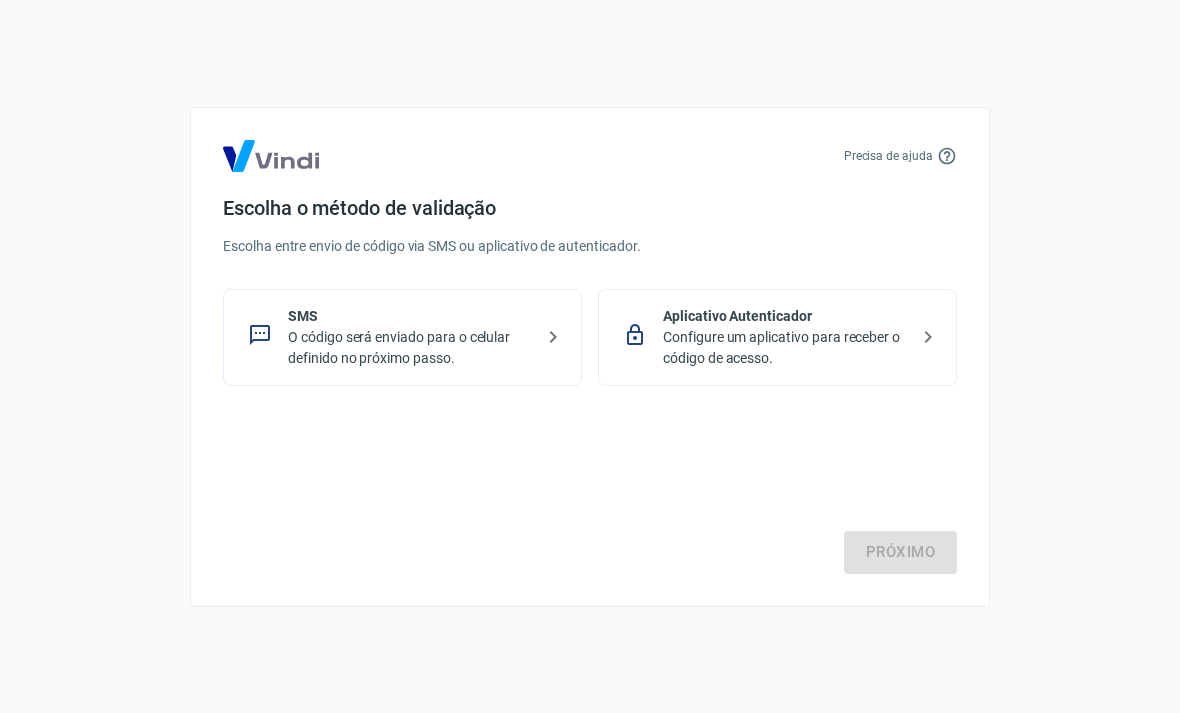 click on "O código será enviado para o celular definido no próximo passo." at bounding box center [410, 348] 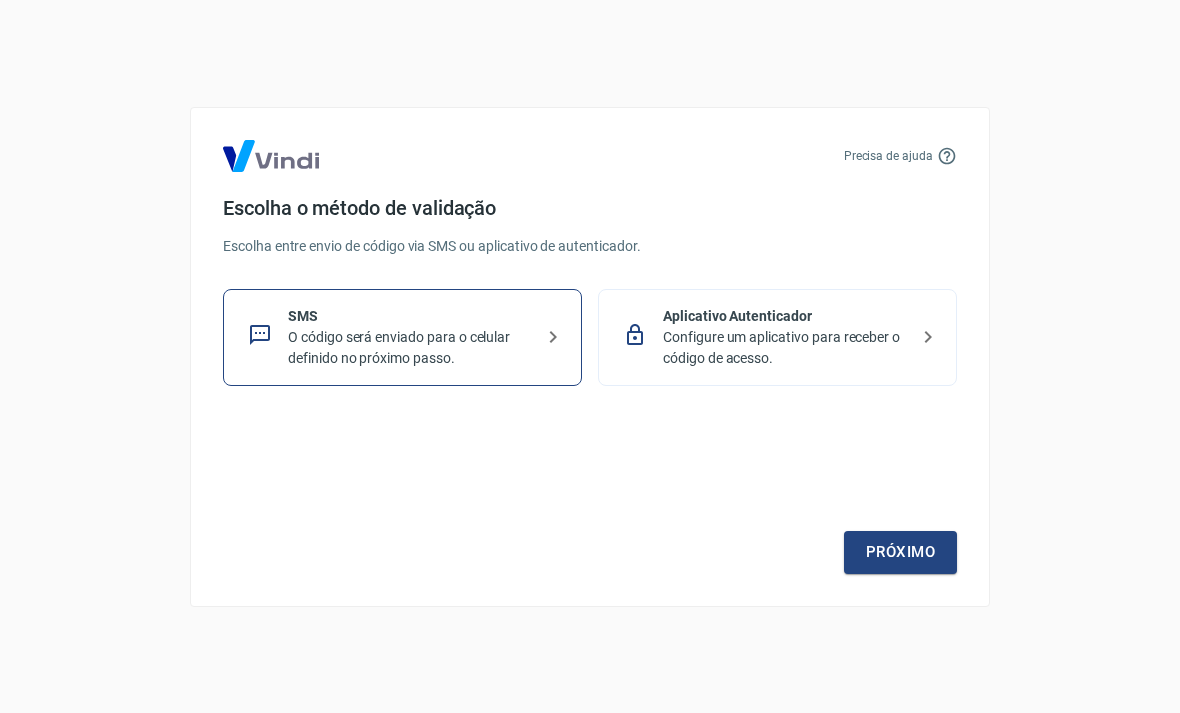 click on "Próximo" at bounding box center [900, 552] 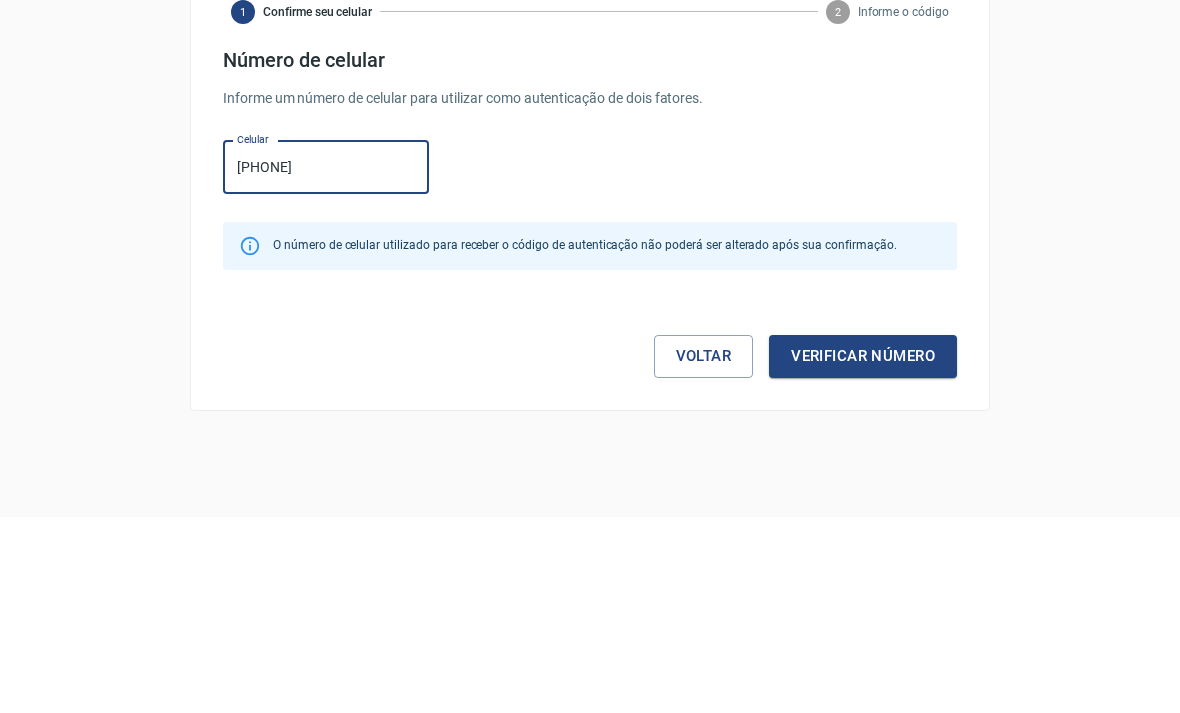 type on "[PHONE]" 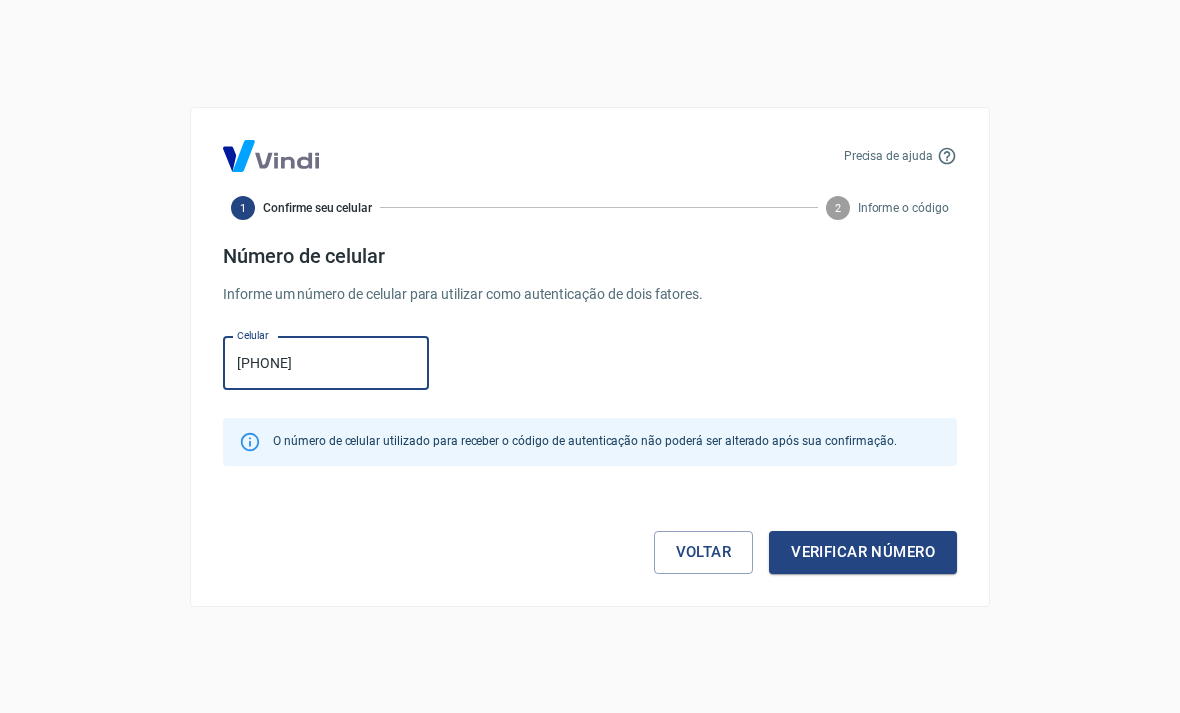 click on "Verificar número" at bounding box center [863, 552] 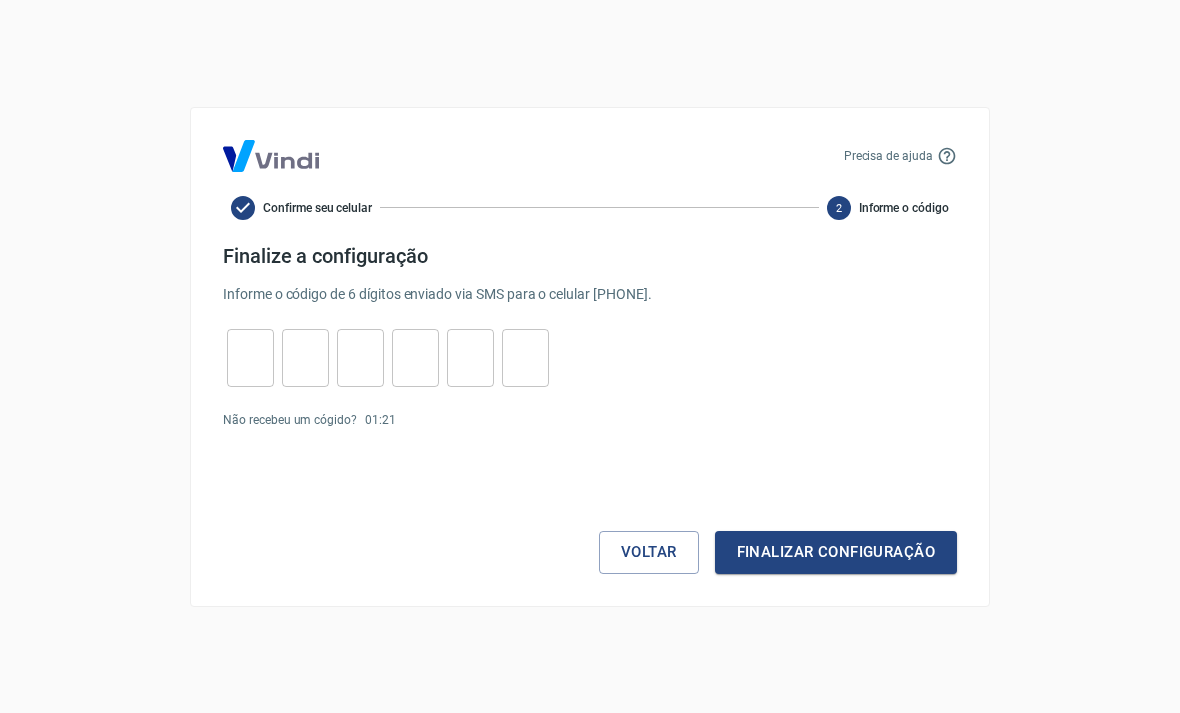 click at bounding box center (250, 357) 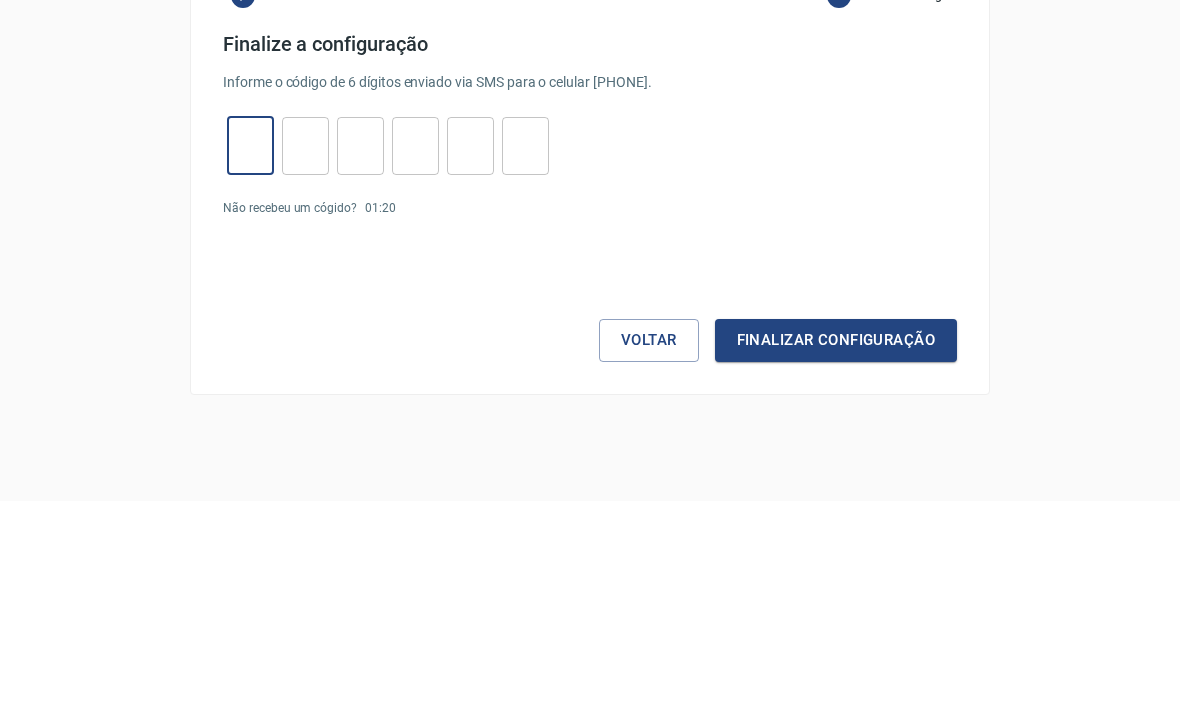 type on "3" 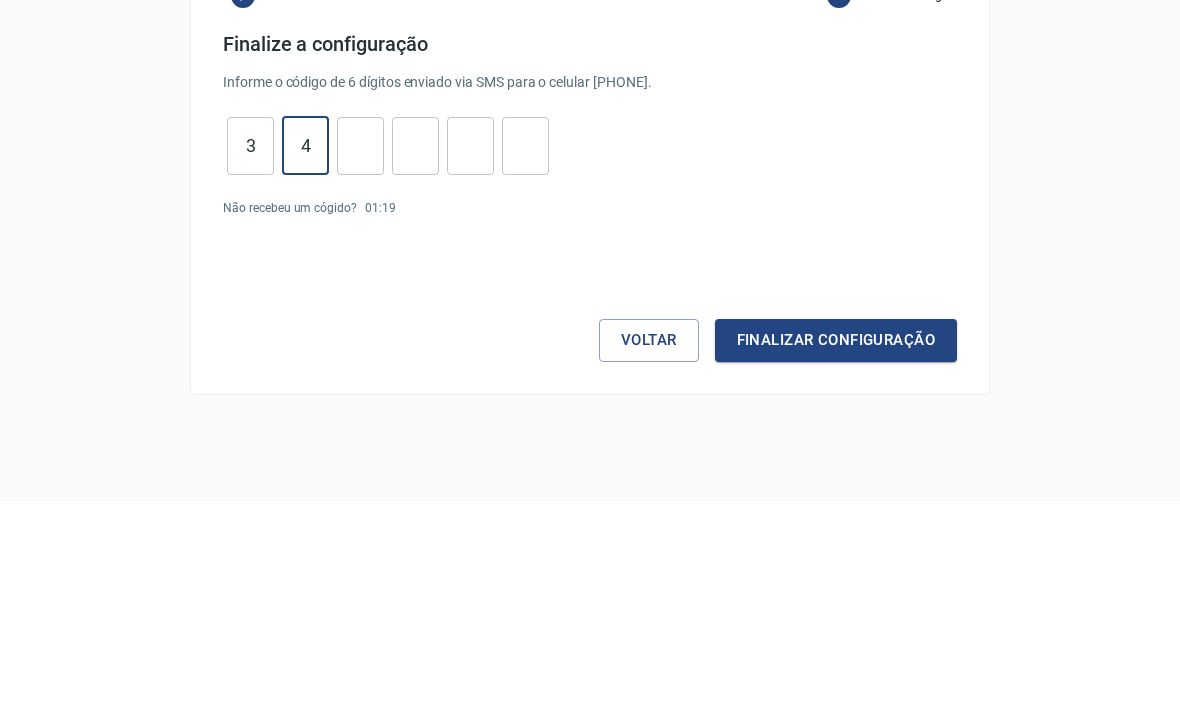 type on "4" 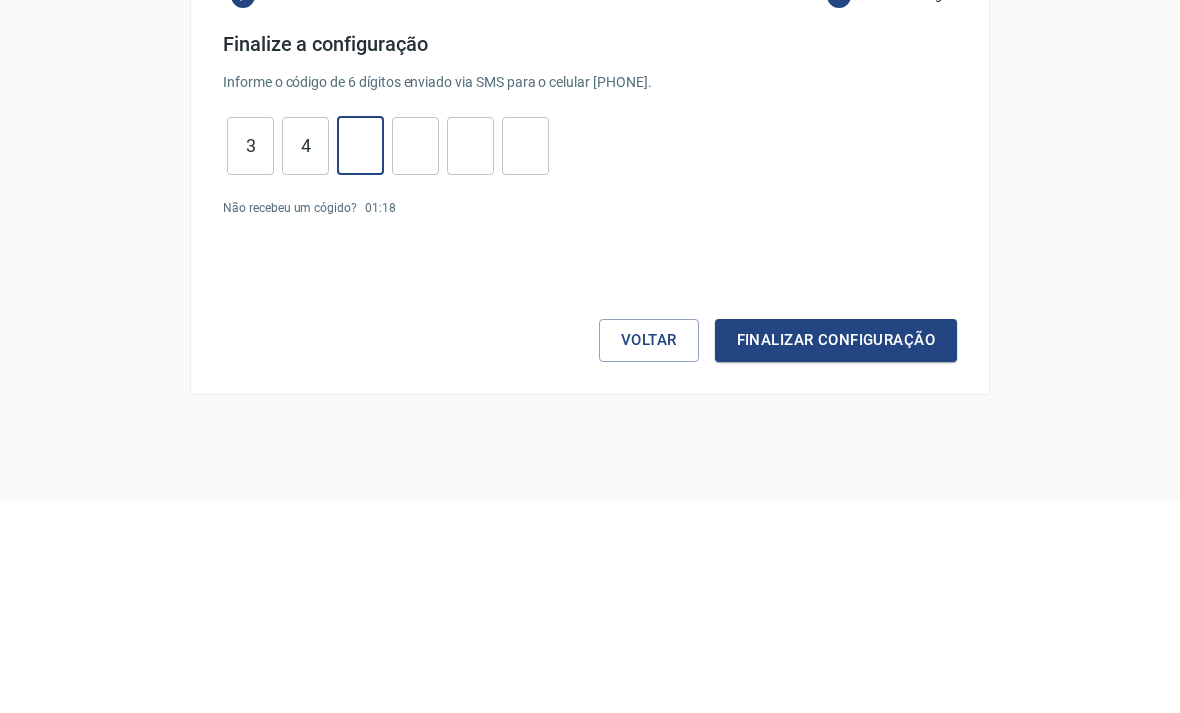 type on "6" 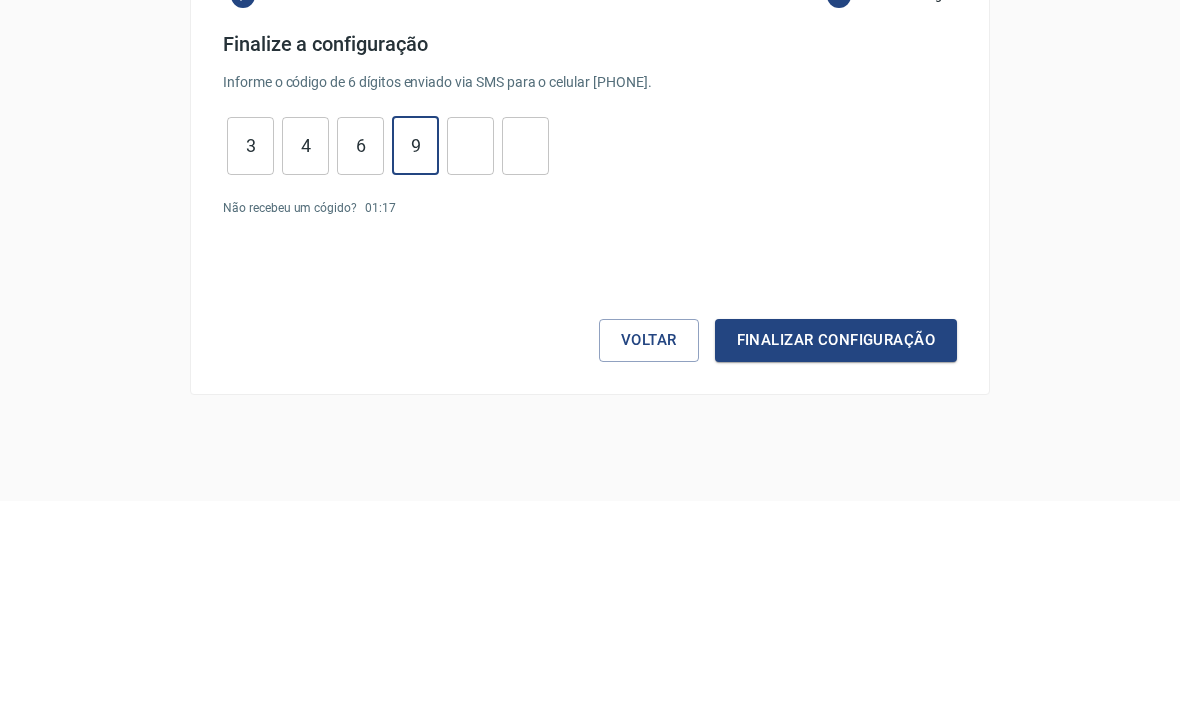 type on "9" 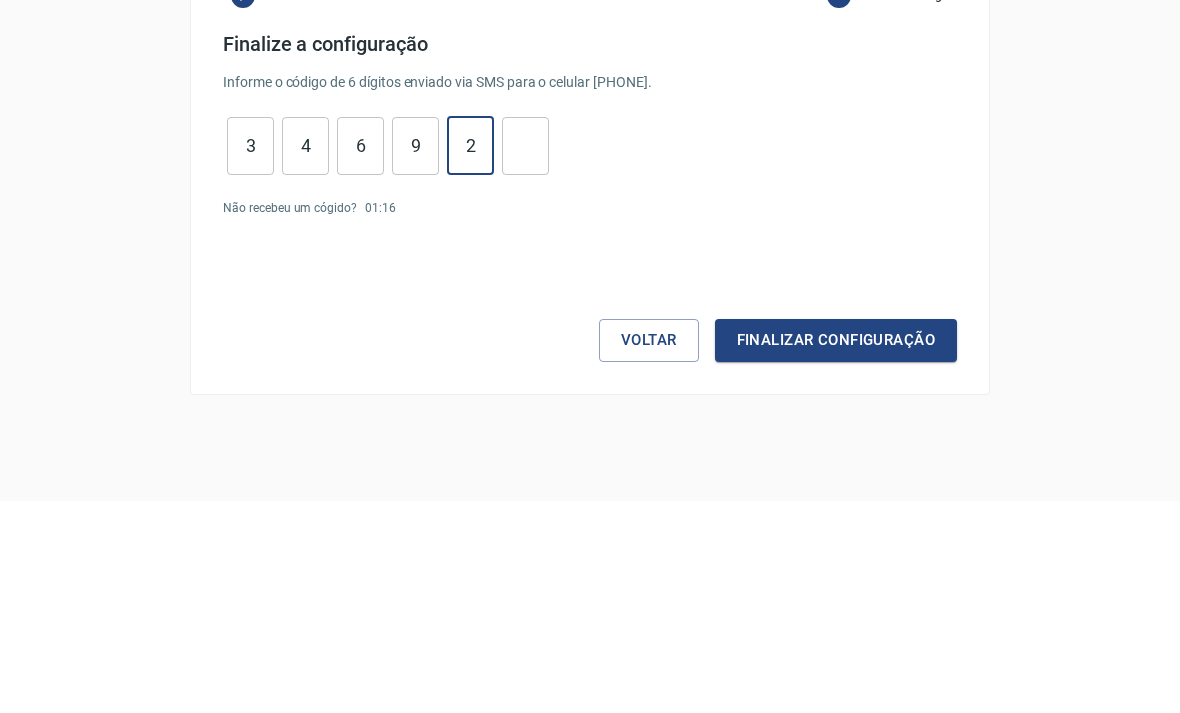 type on "2" 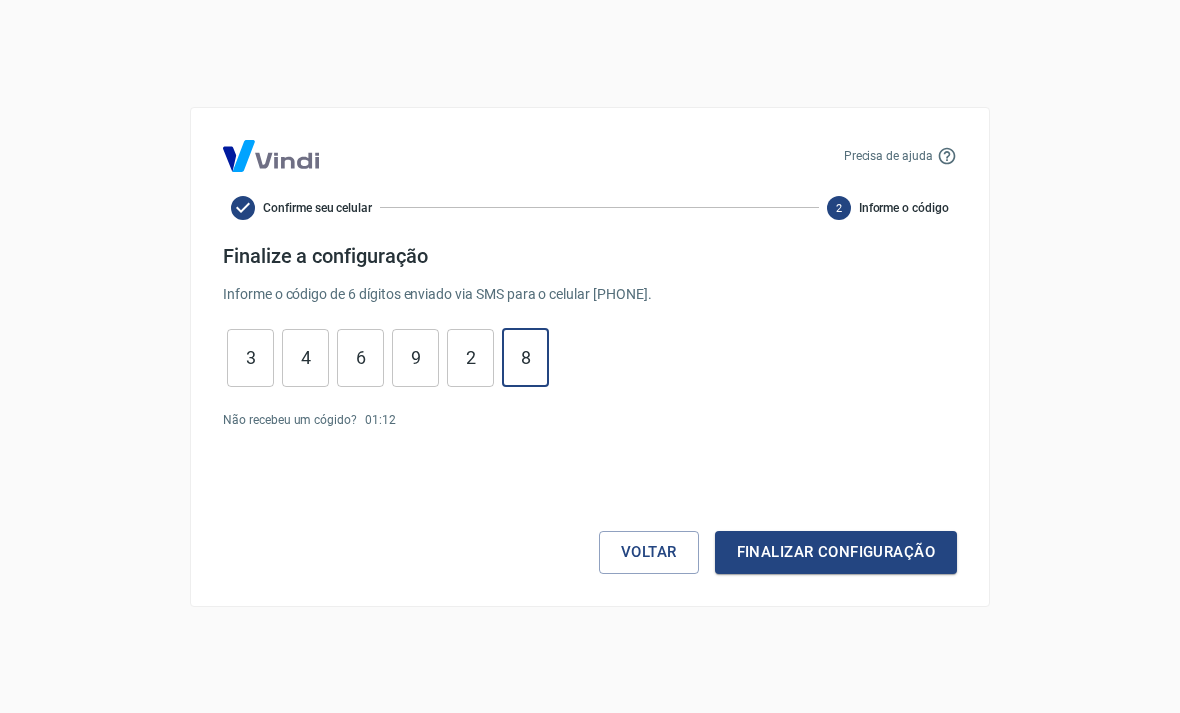 type on "8" 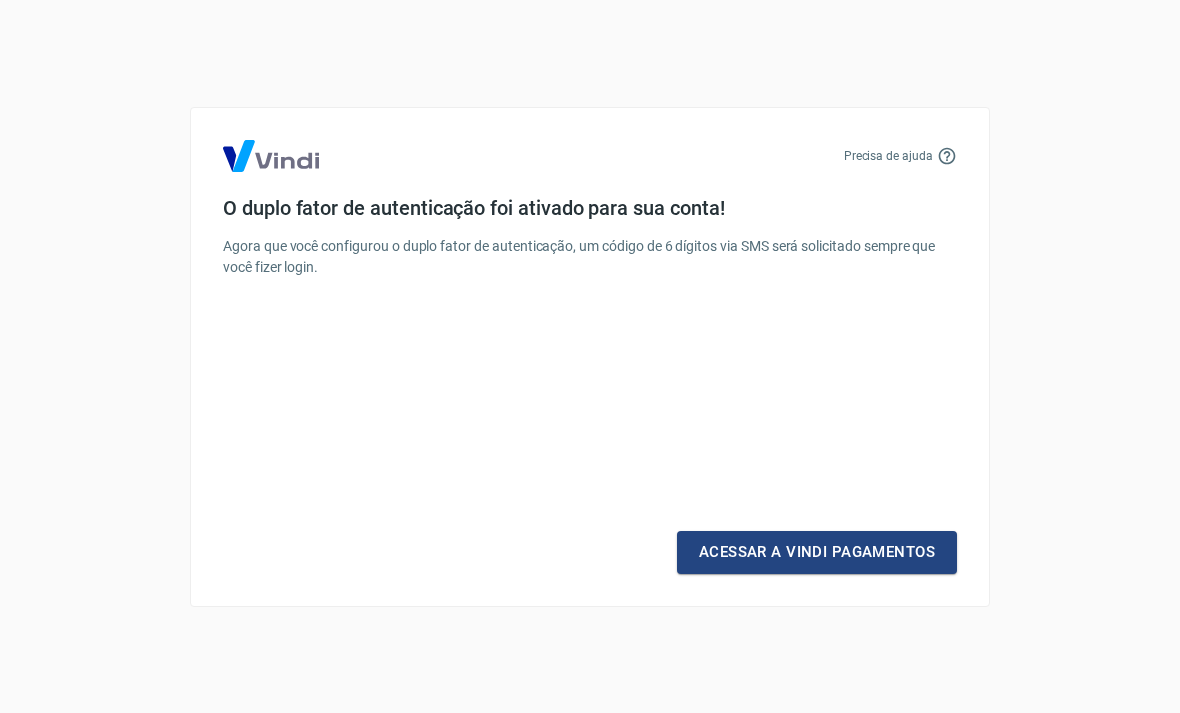 click on "Acessar a Vindi Pagamentos" at bounding box center [817, 552] 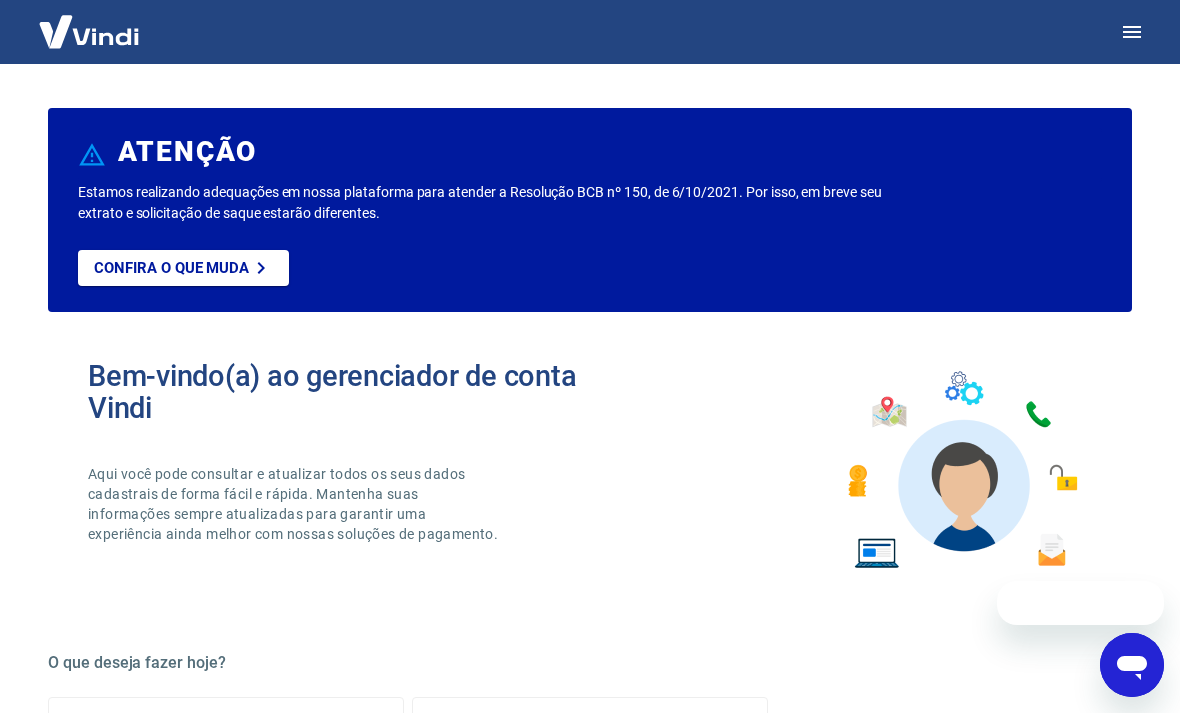 scroll, scrollTop: 0, scrollLeft: 0, axis: both 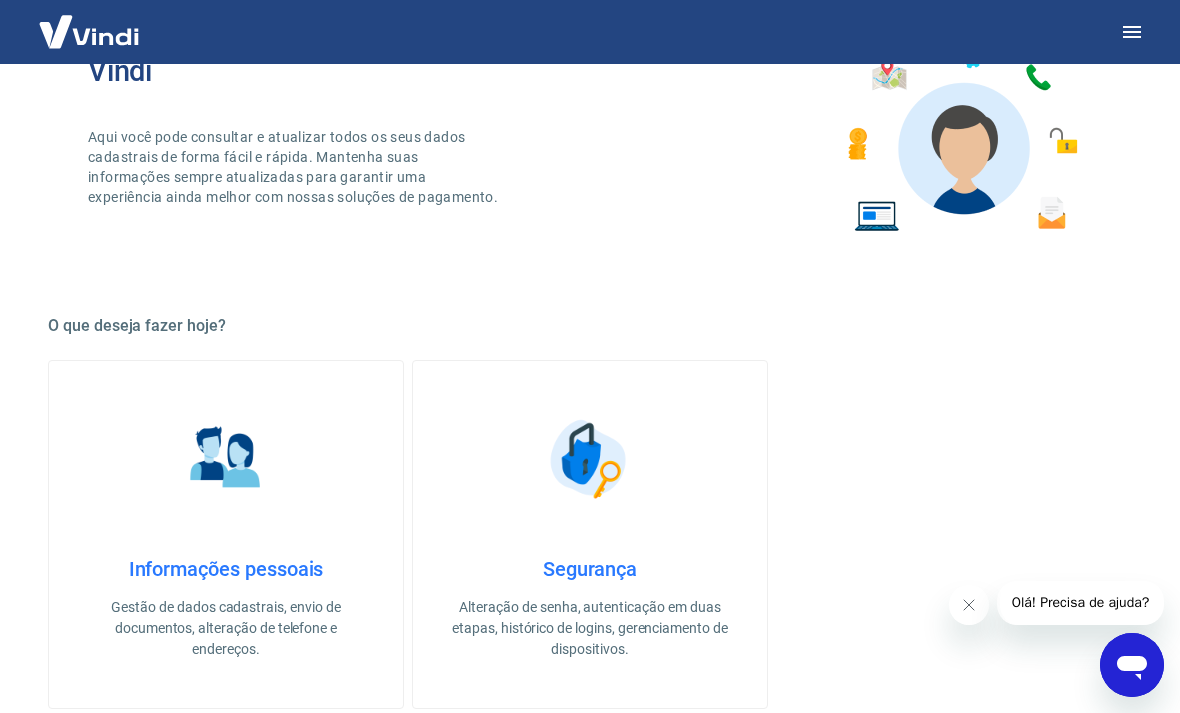 click on "Informações pessoais Gestão de dados cadastrais, envio de documentos, alteração de telefone e endereços." at bounding box center (226, 534) 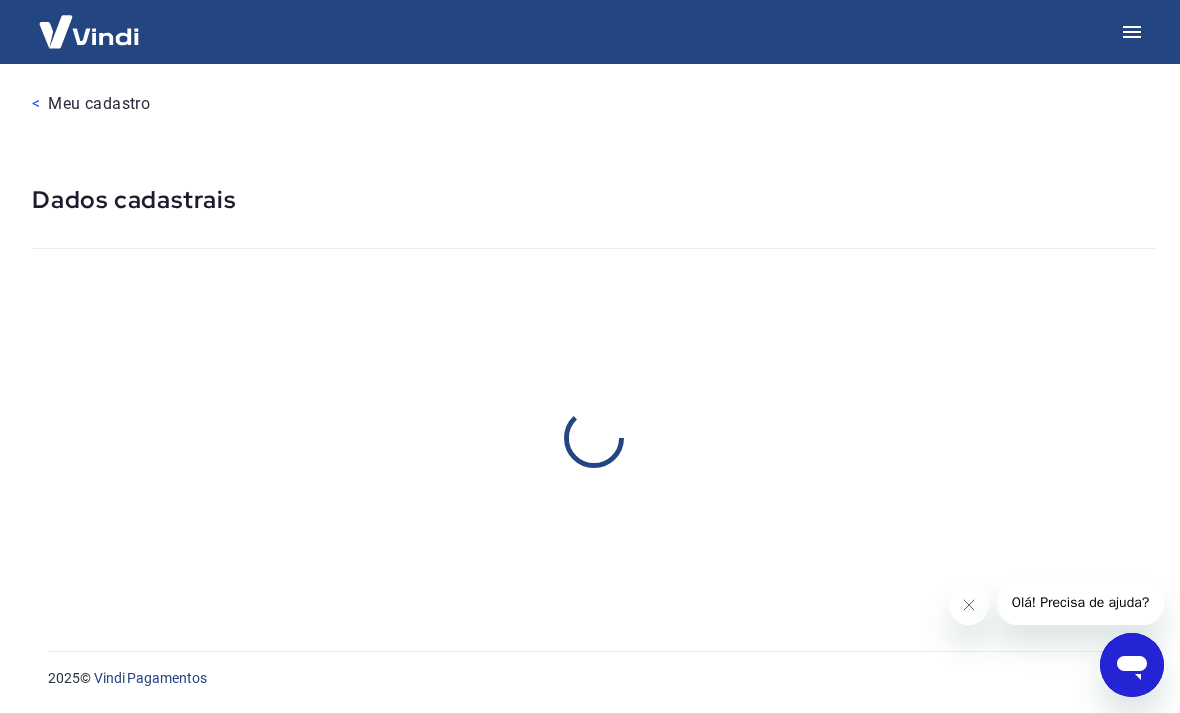 scroll, scrollTop: 0, scrollLeft: 0, axis: both 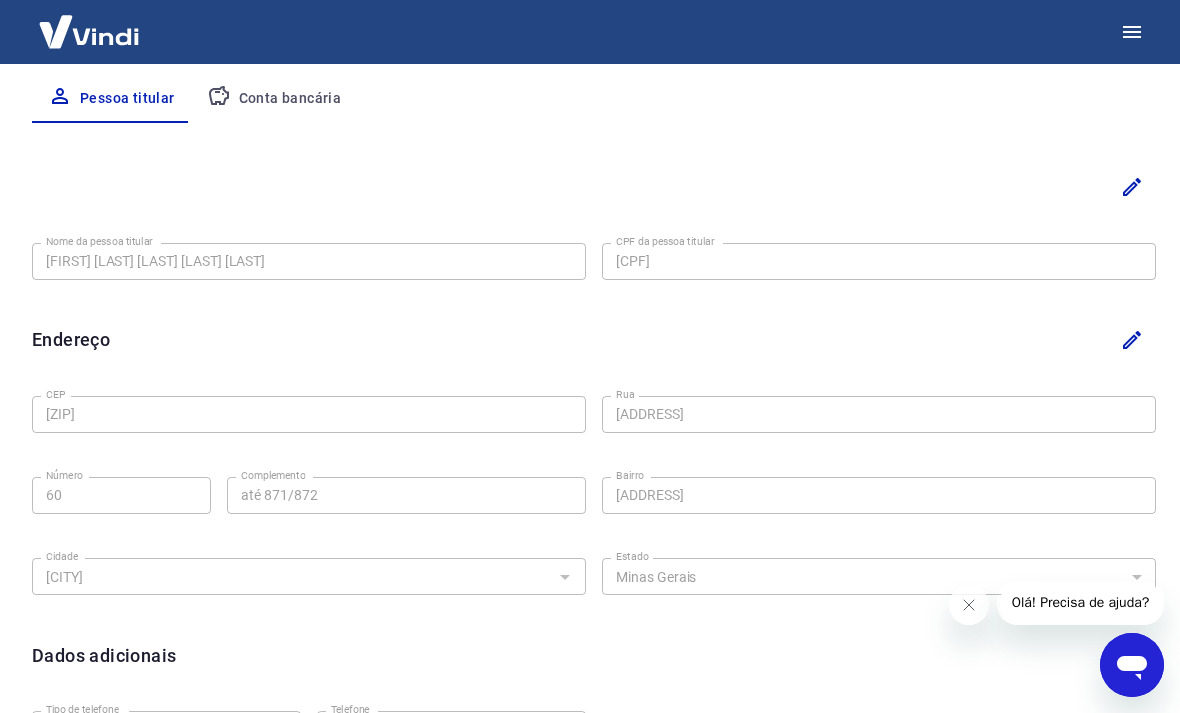 click on "[ZIP]" at bounding box center [309, 414] 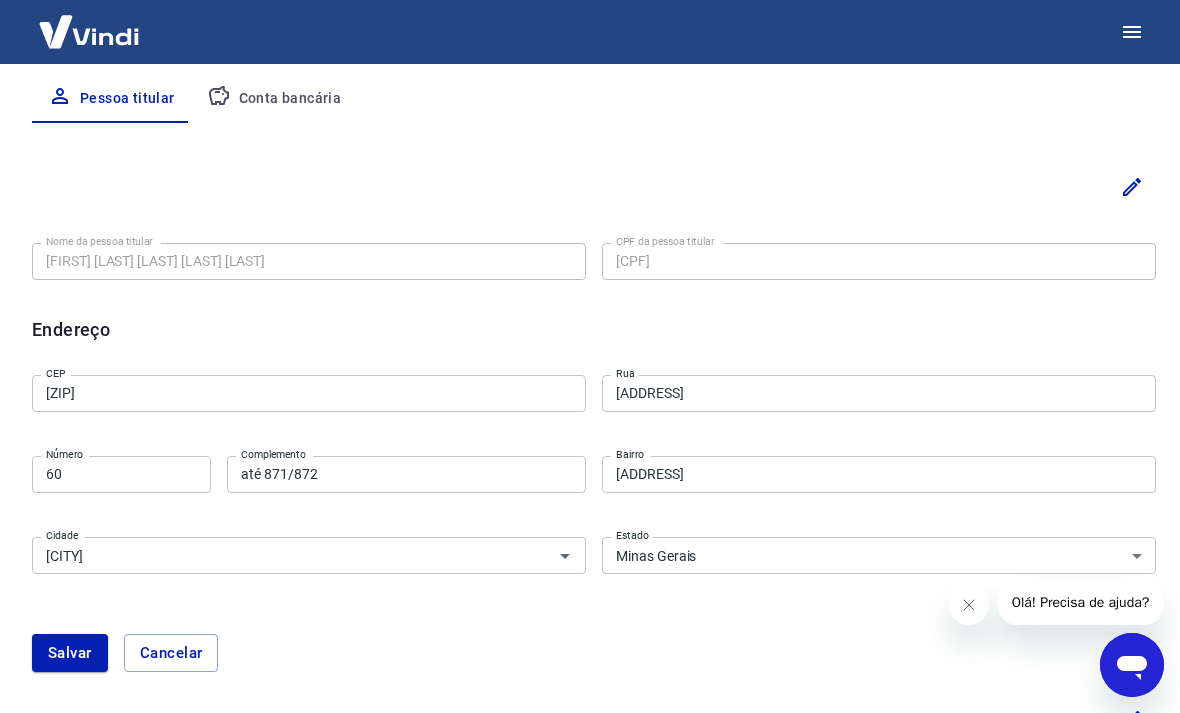 click on "[ZIP]" at bounding box center [309, 393] 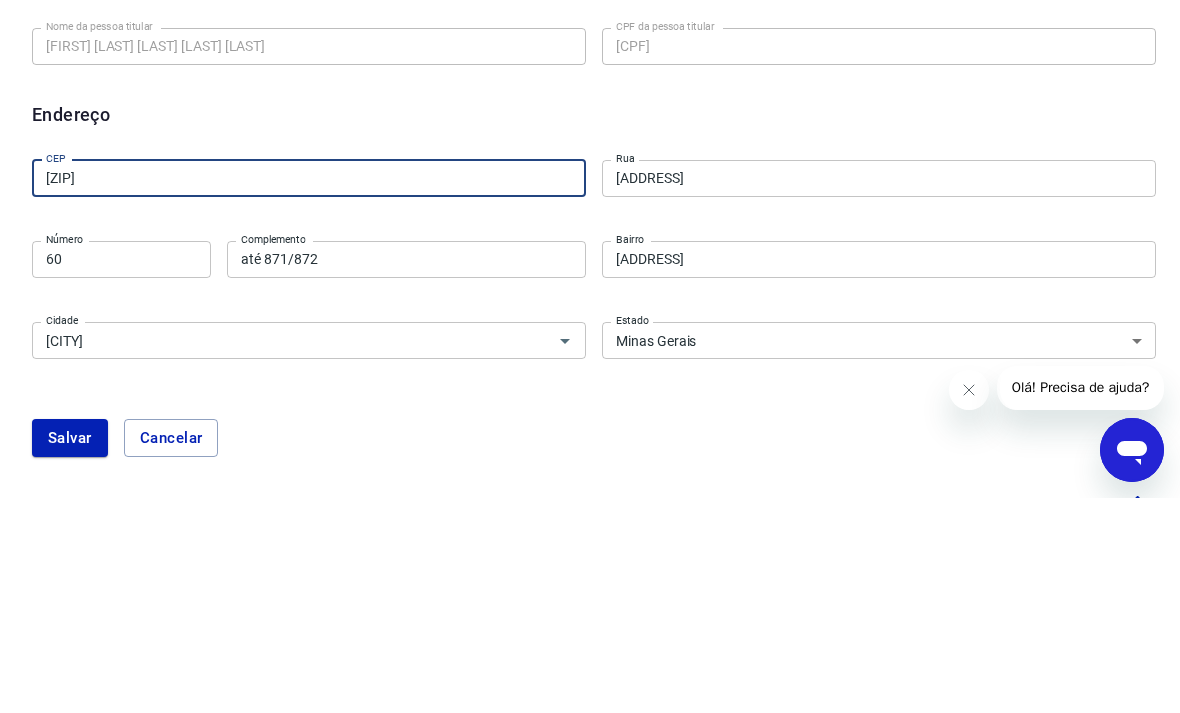 type on "[ZIP]" 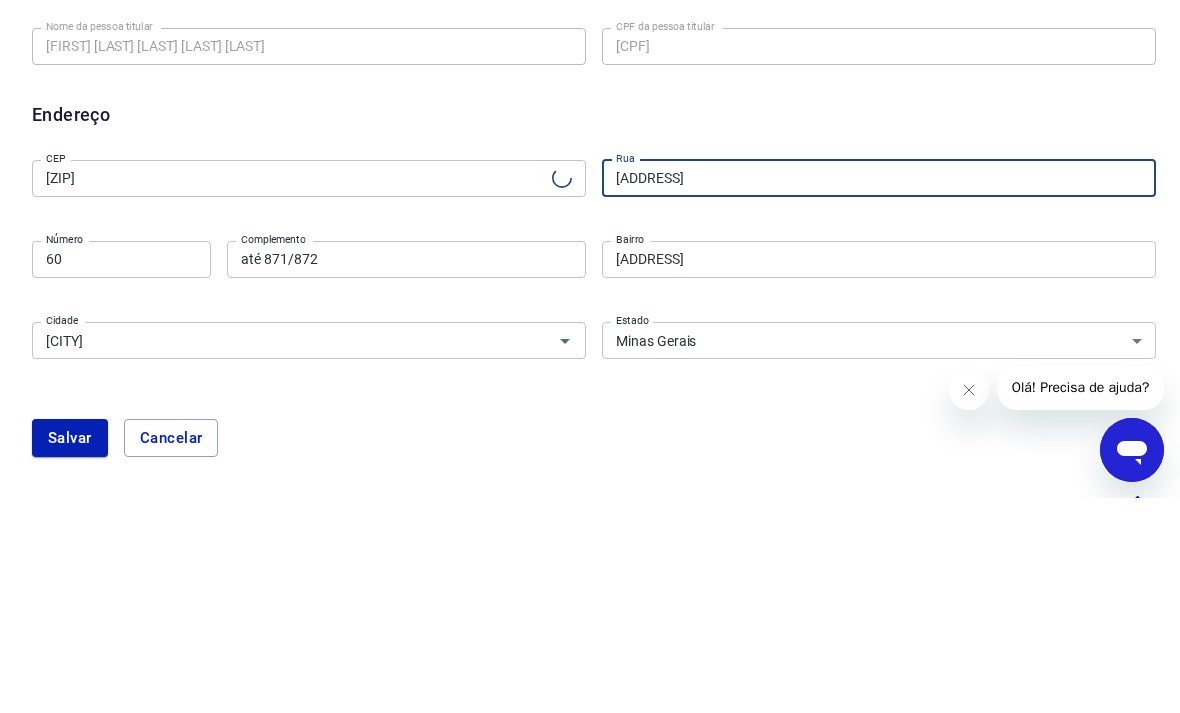 type on "[ADDRESS]" 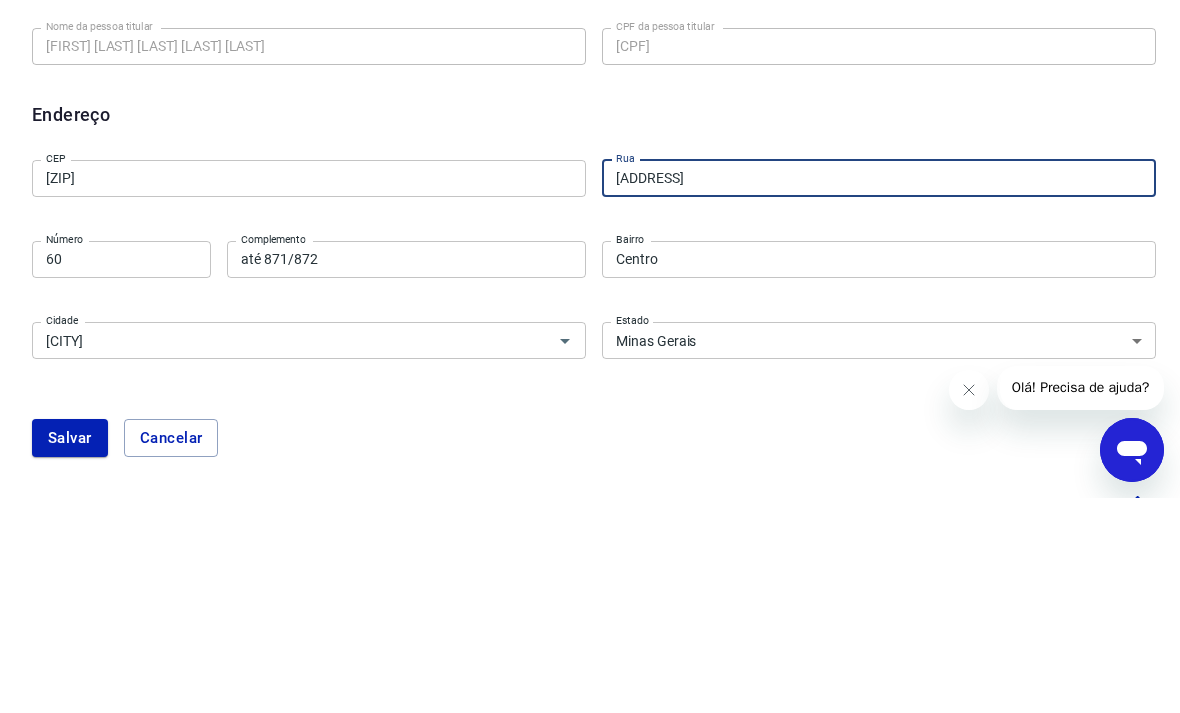 scroll, scrollTop: 598, scrollLeft: 0, axis: vertical 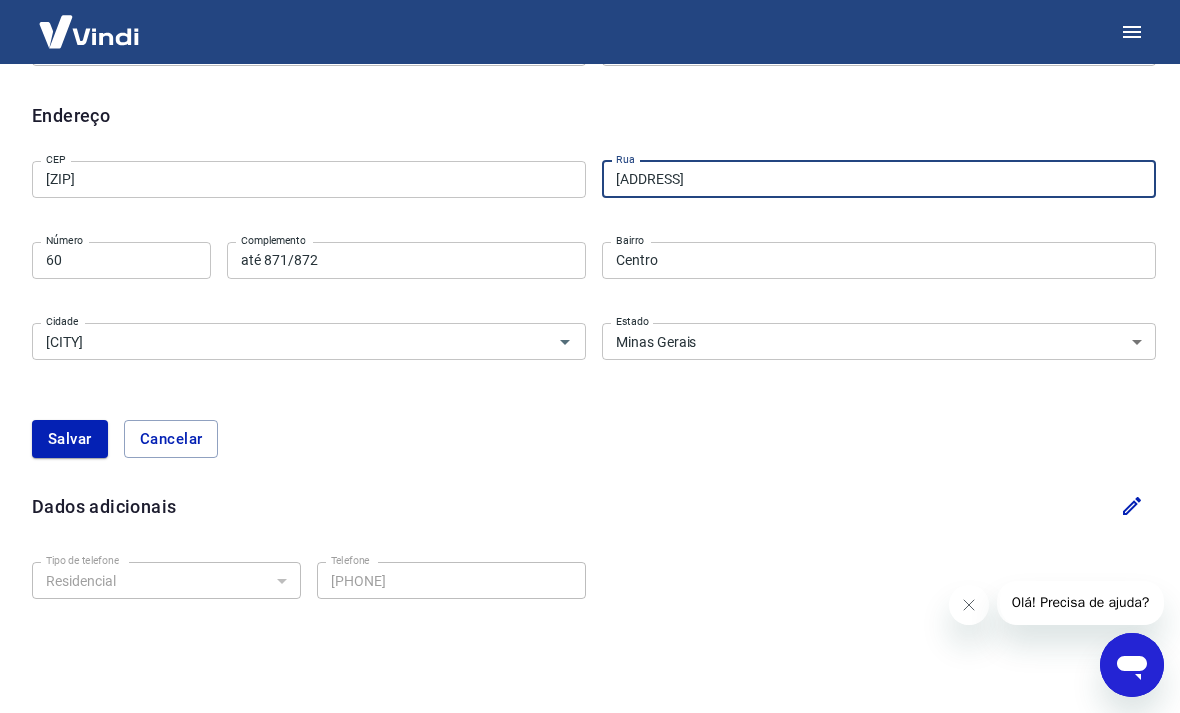 click on "até 871/872" at bounding box center [406, 260] 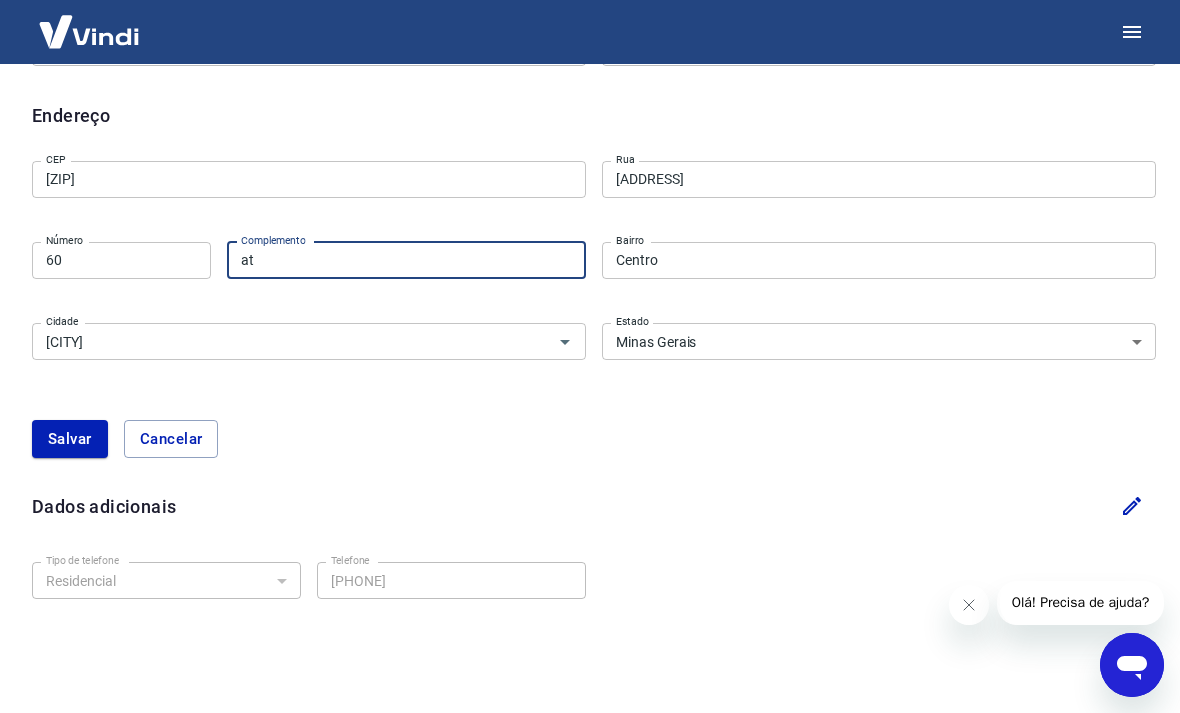 type on "a" 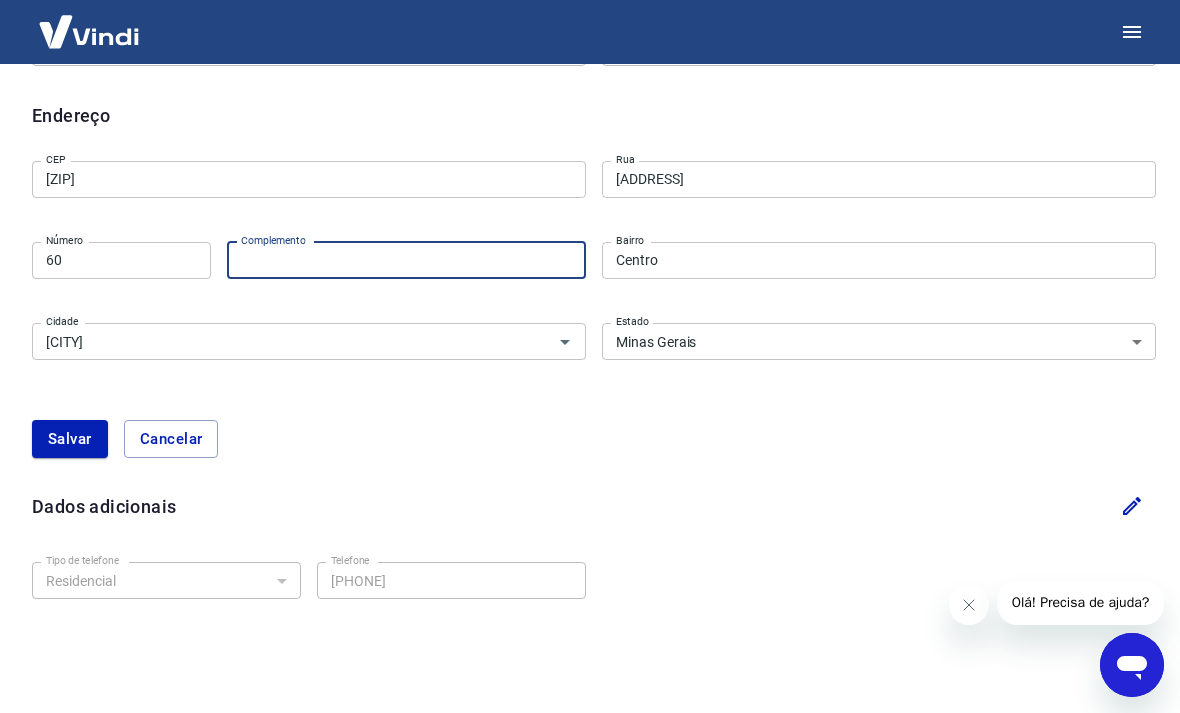type 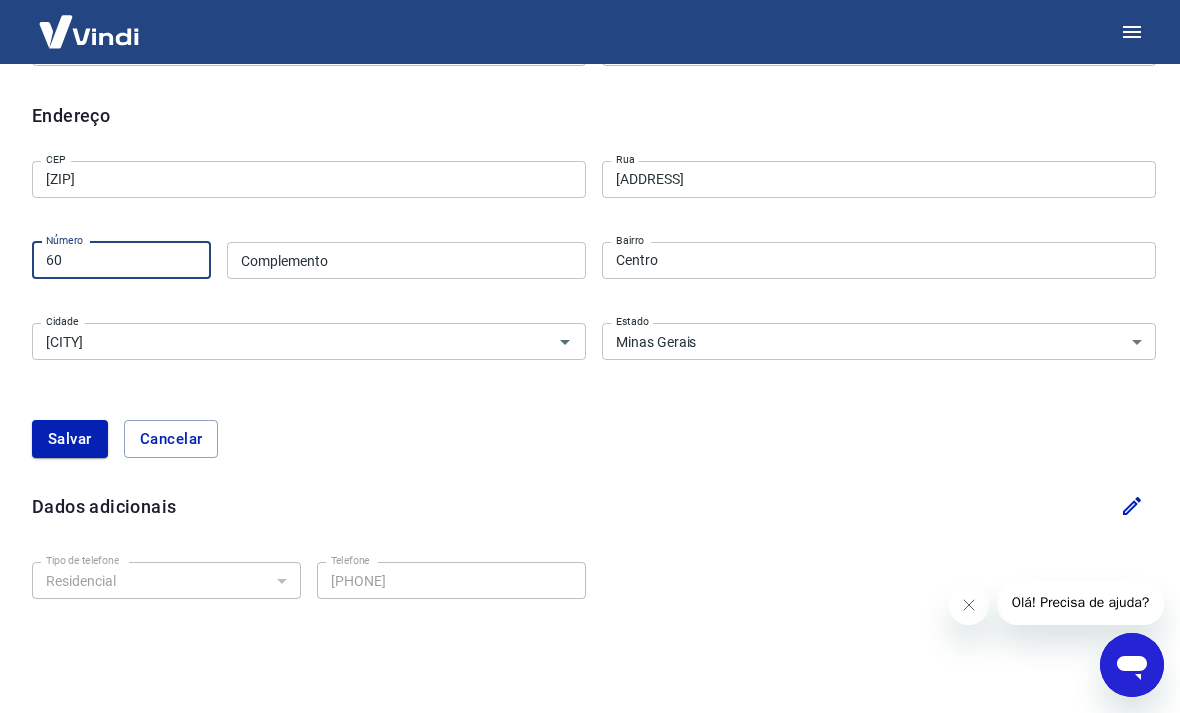 type on "6" 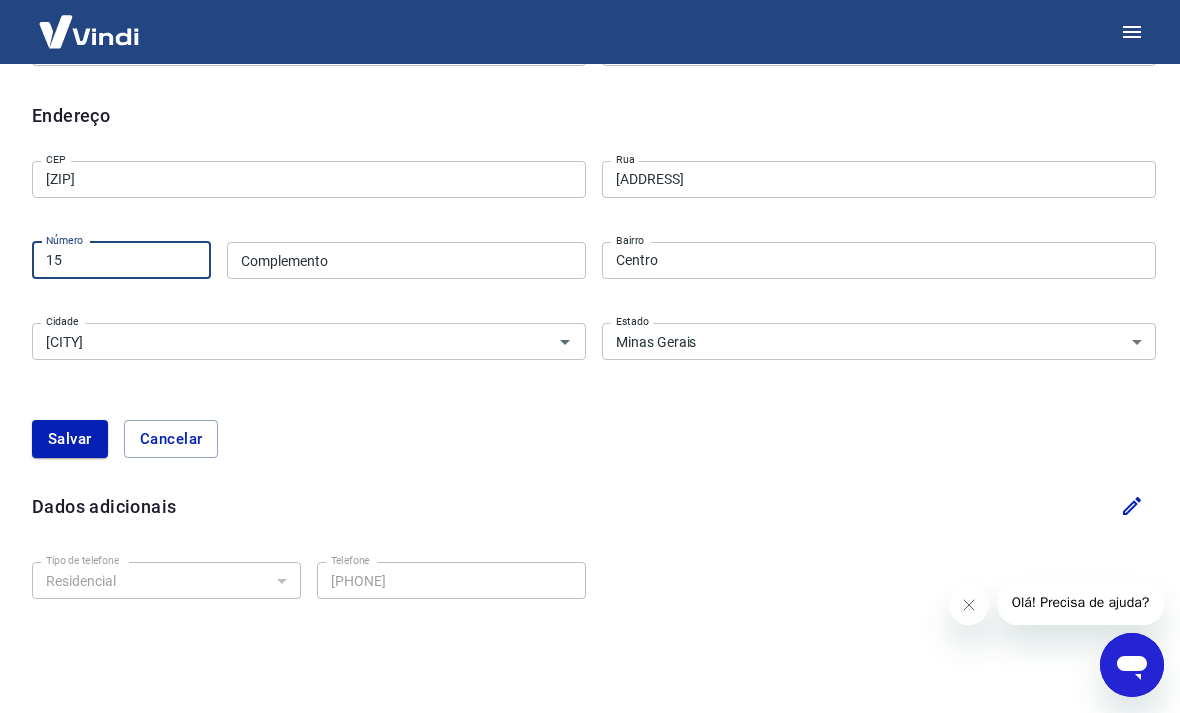 type on "15" 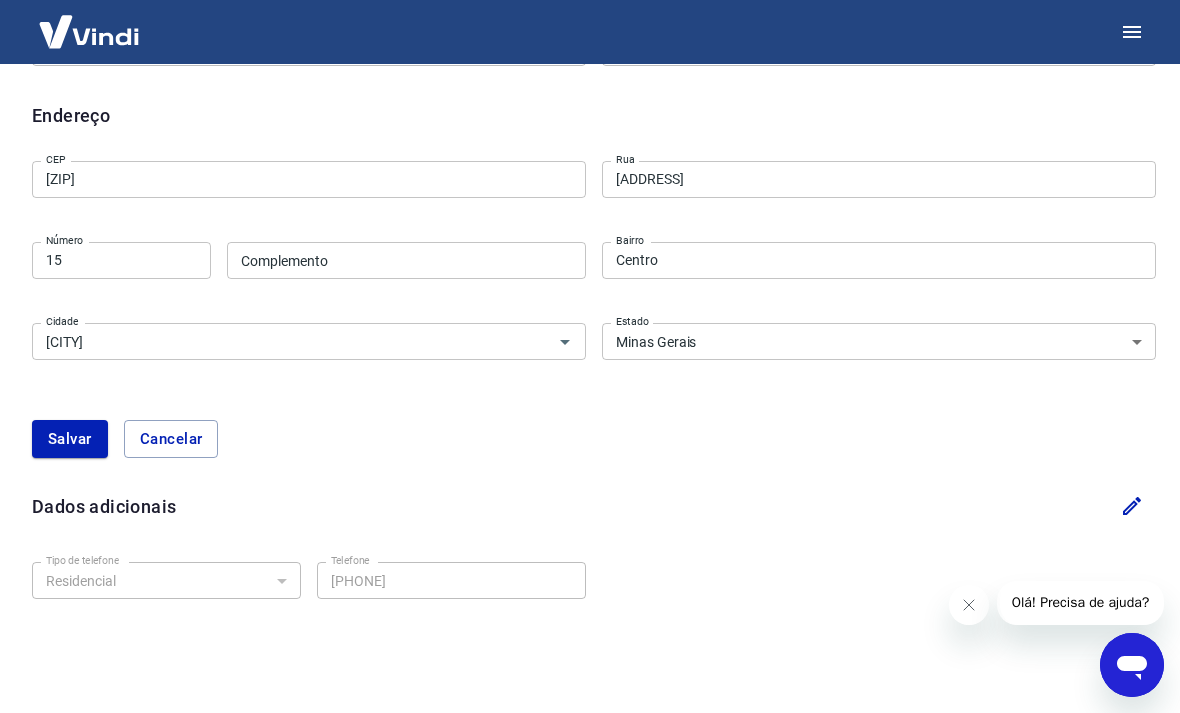 click 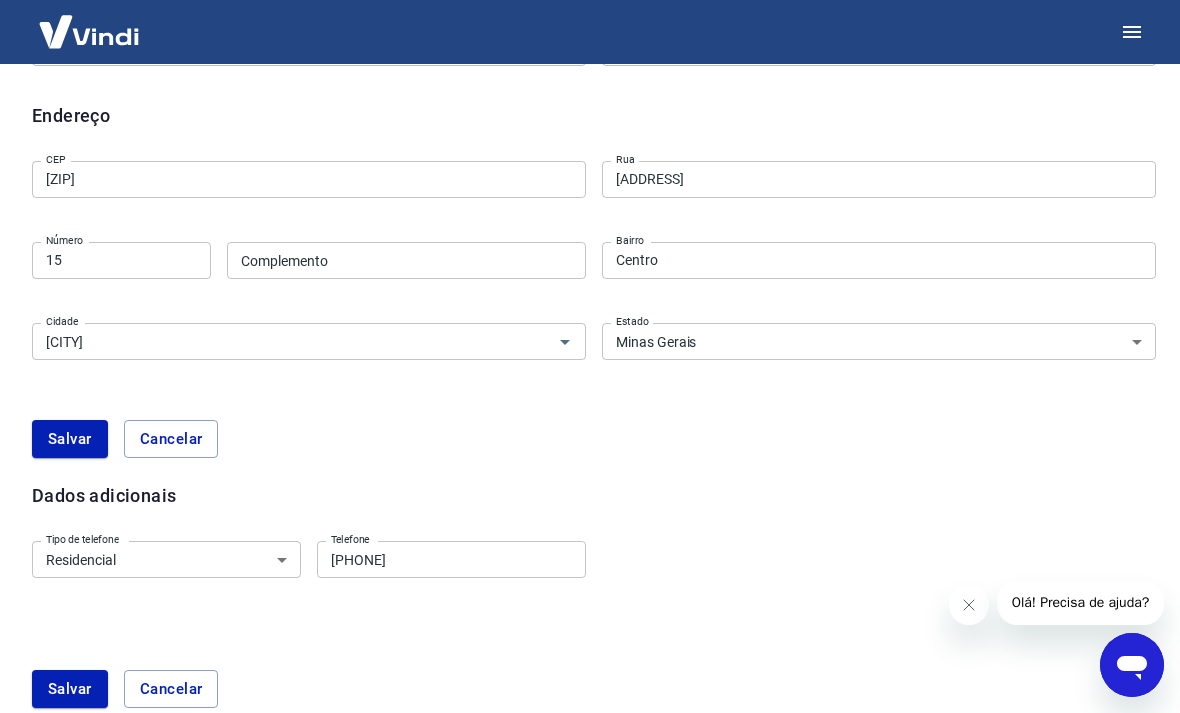 click on "[PHONE]" at bounding box center (451, 559) 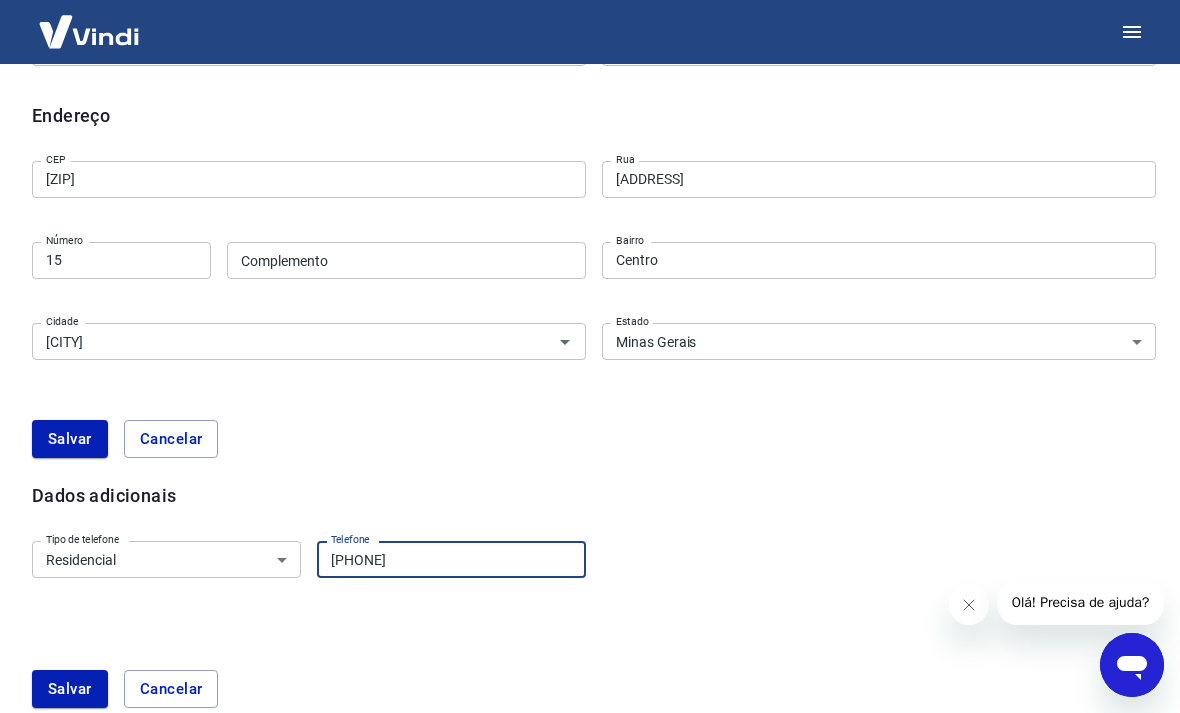 scroll, scrollTop: 621, scrollLeft: 0, axis: vertical 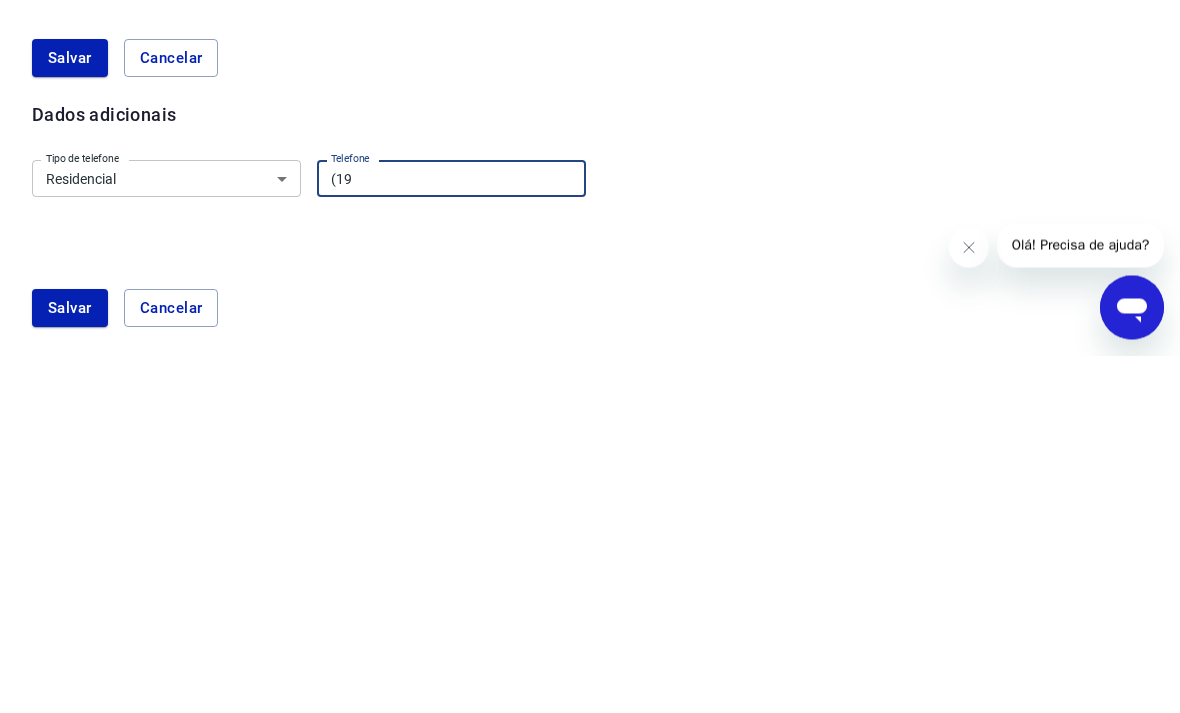 type on "(1" 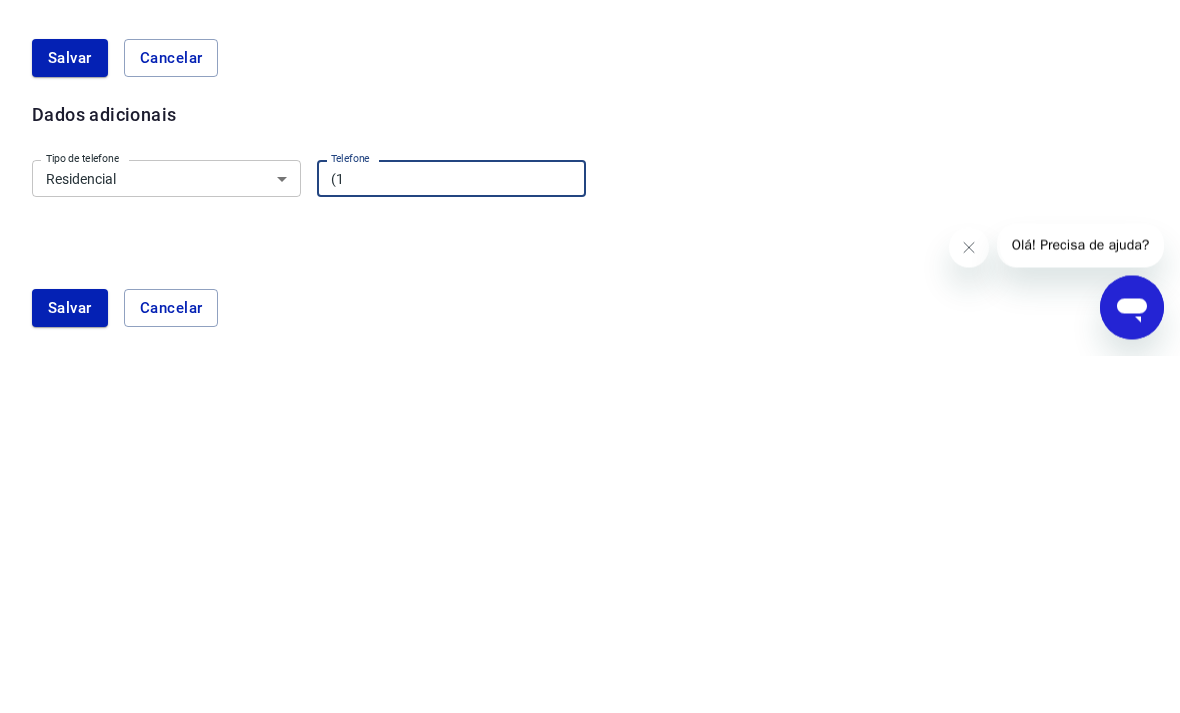 type 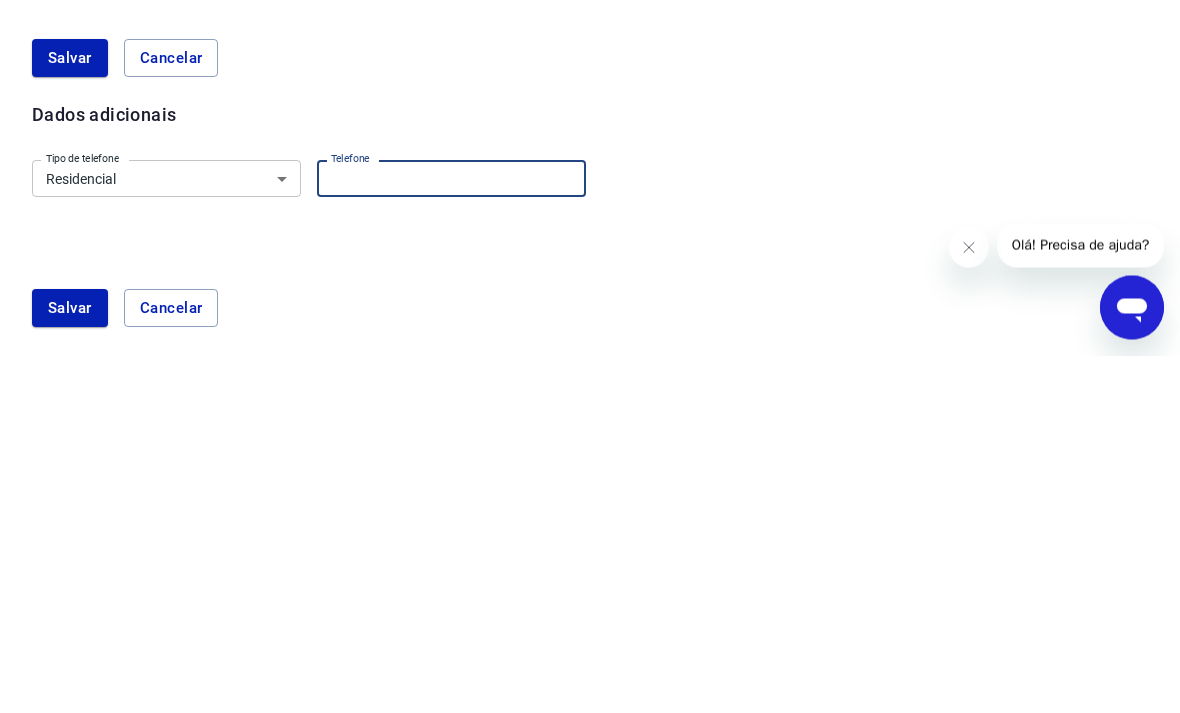 click on "Residencial Comercial" at bounding box center (166, 536) 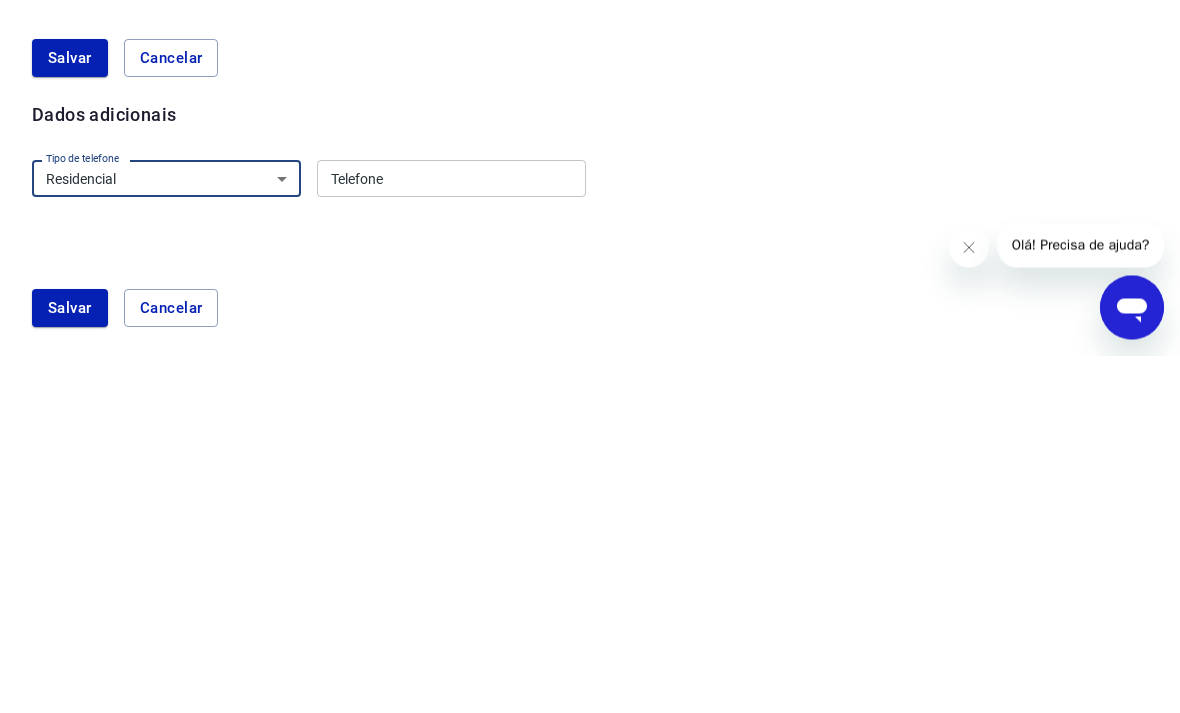 scroll, scrollTop: 663, scrollLeft: 0, axis: vertical 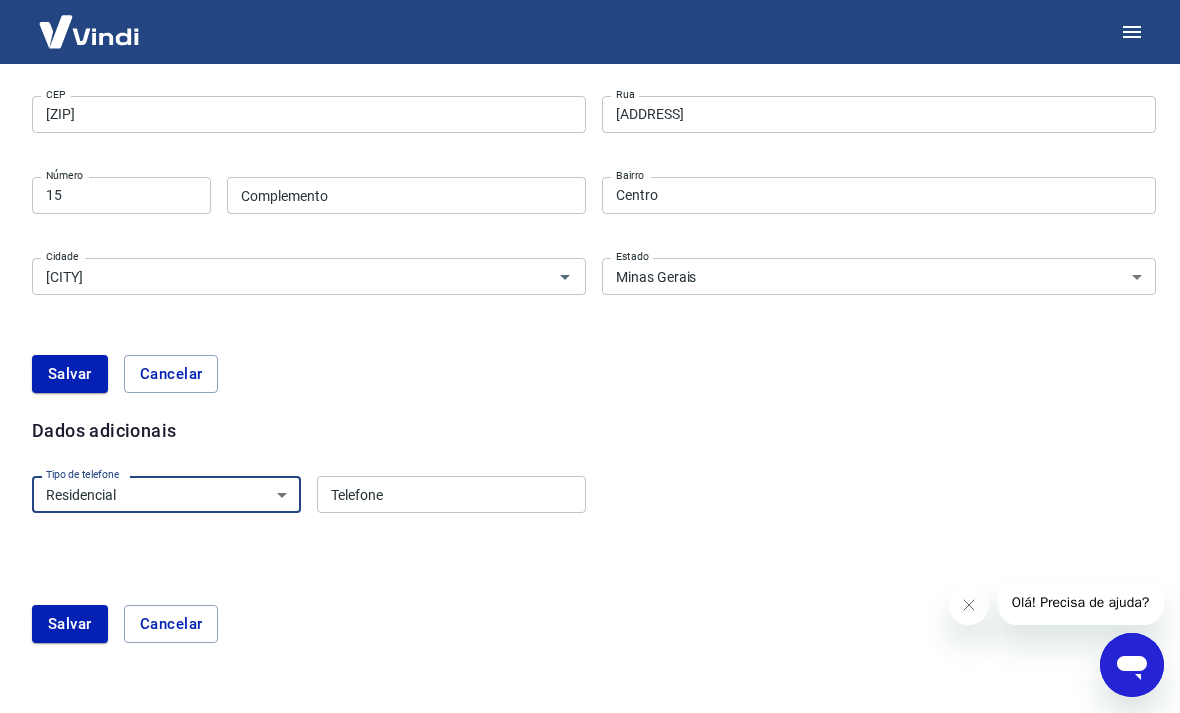 select on "business" 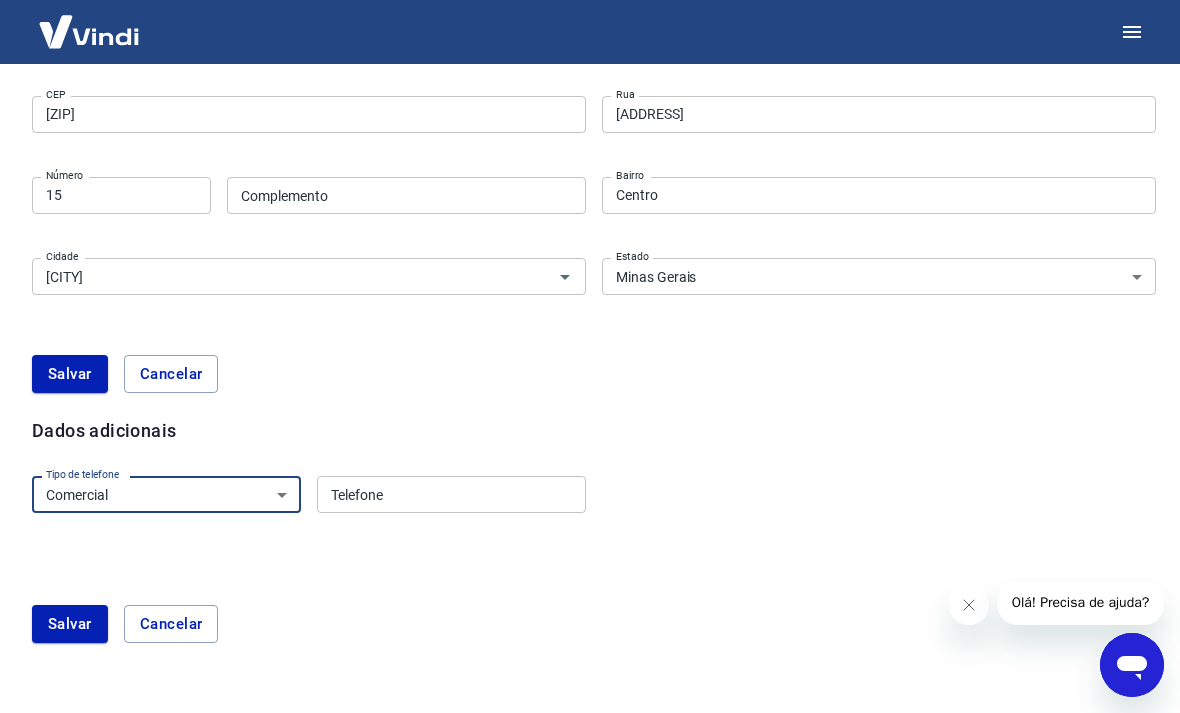 click on "Telefone" at bounding box center (451, 494) 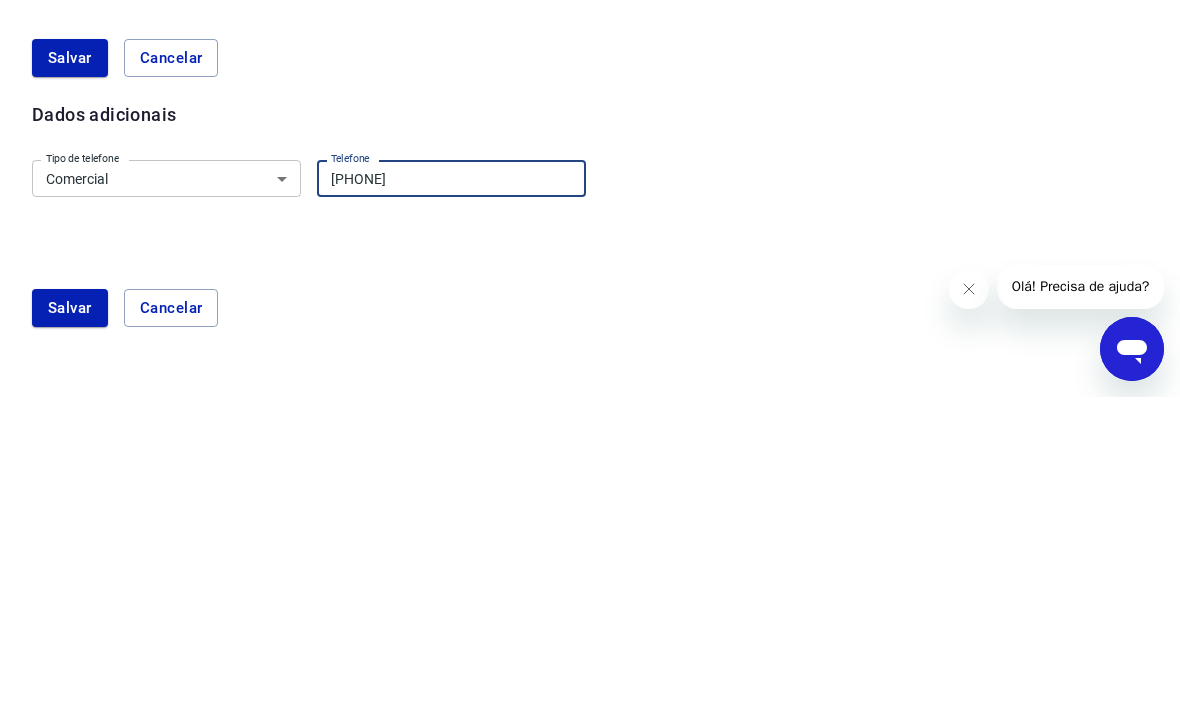 type on "[PHONE]" 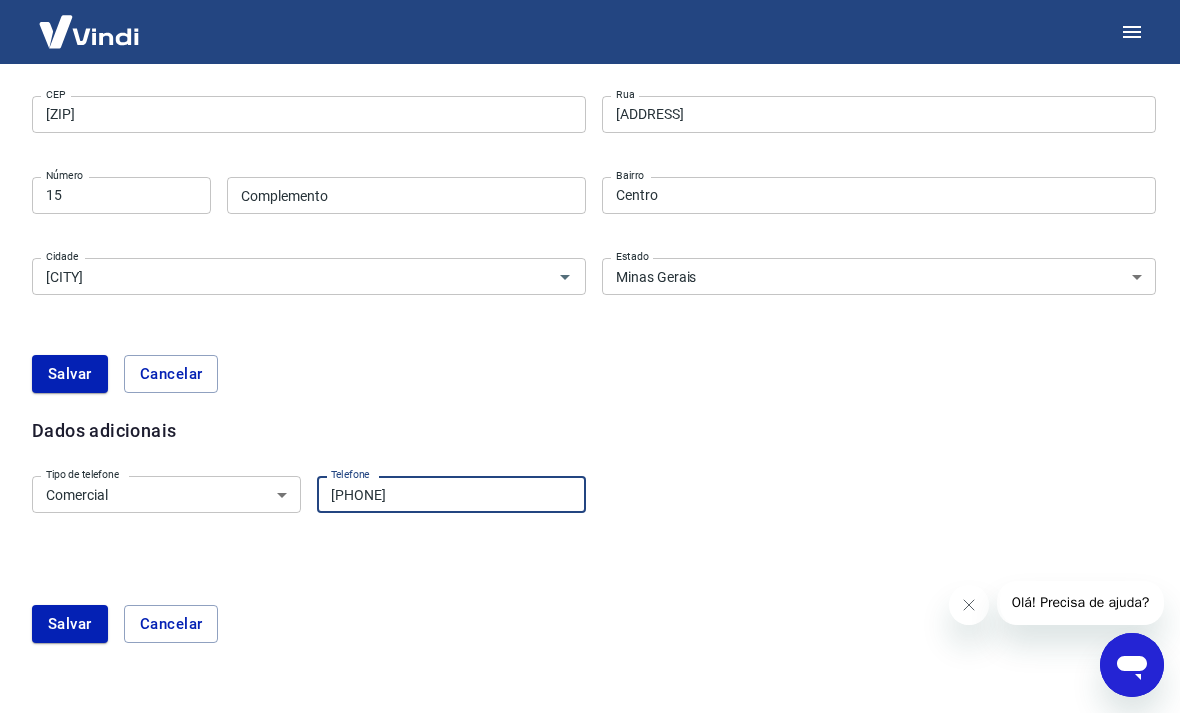 click on "Salvar" at bounding box center (70, 624) 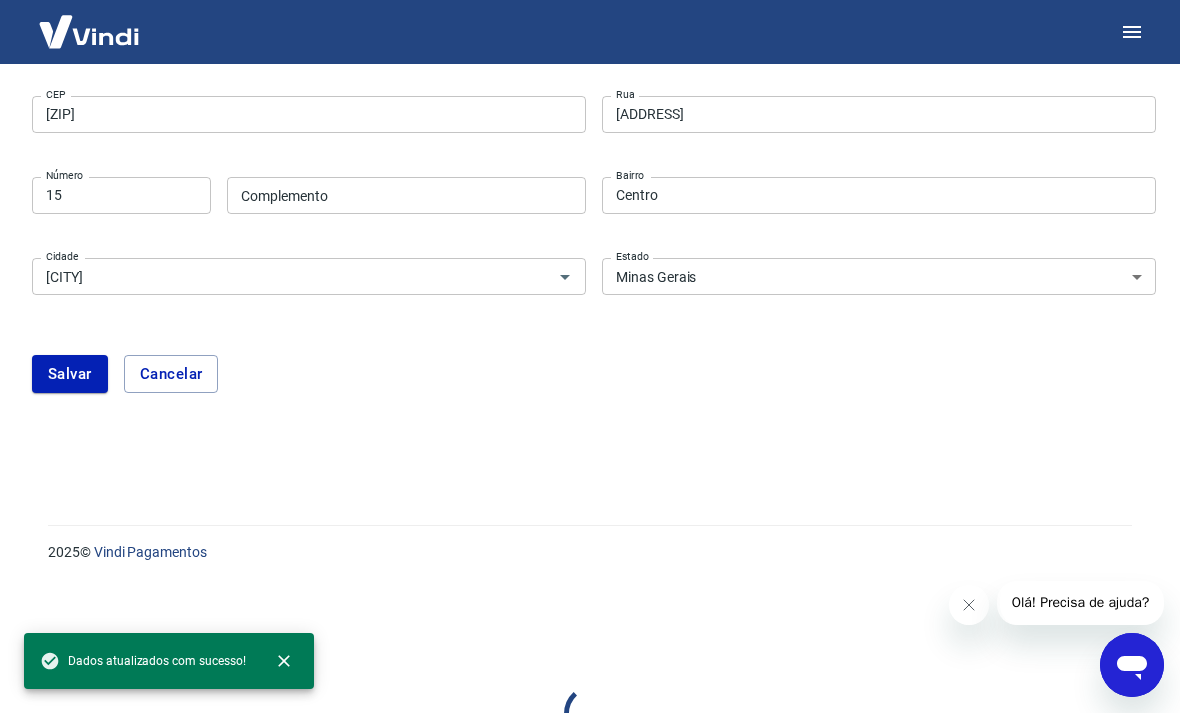 scroll, scrollTop: 598, scrollLeft: 0, axis: vertical 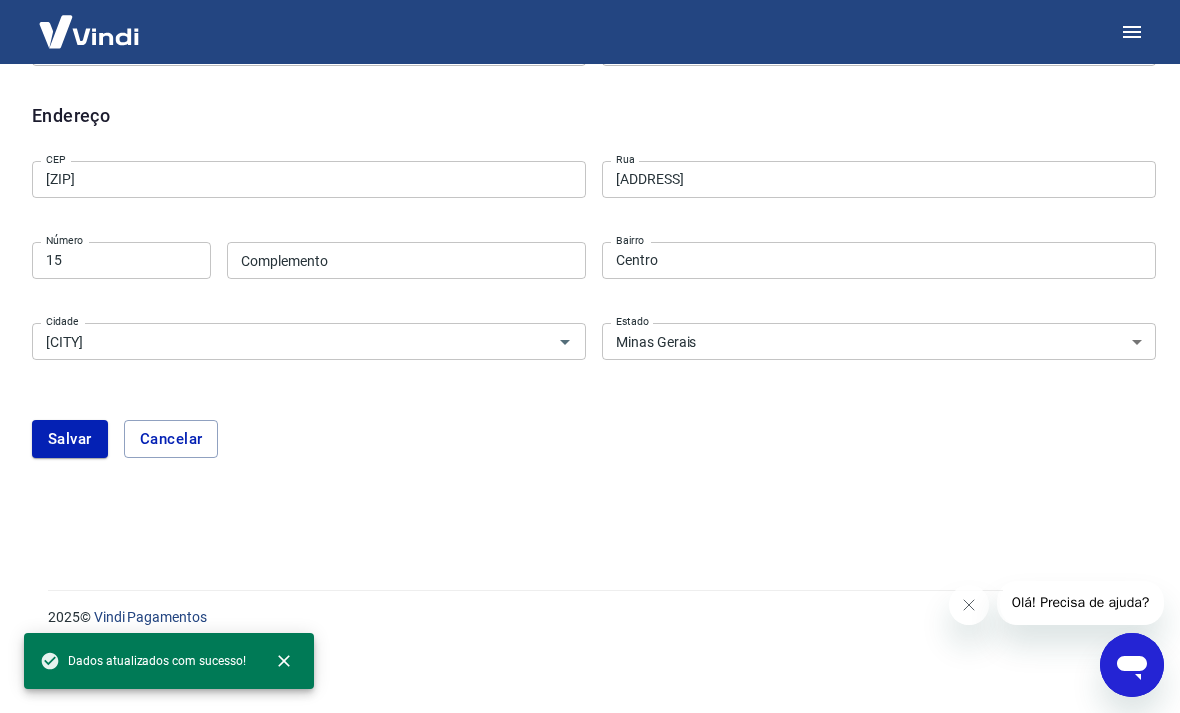 select on "business" 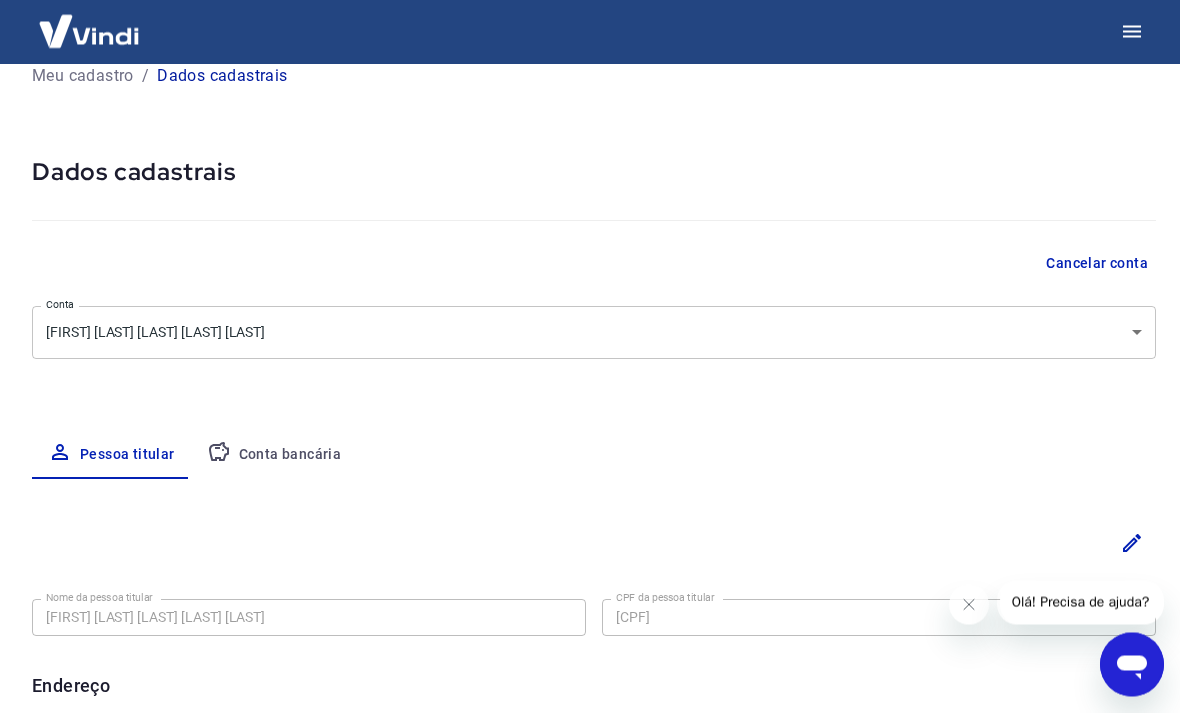 click on "Conta bancária" at bounding box center [274, 456] 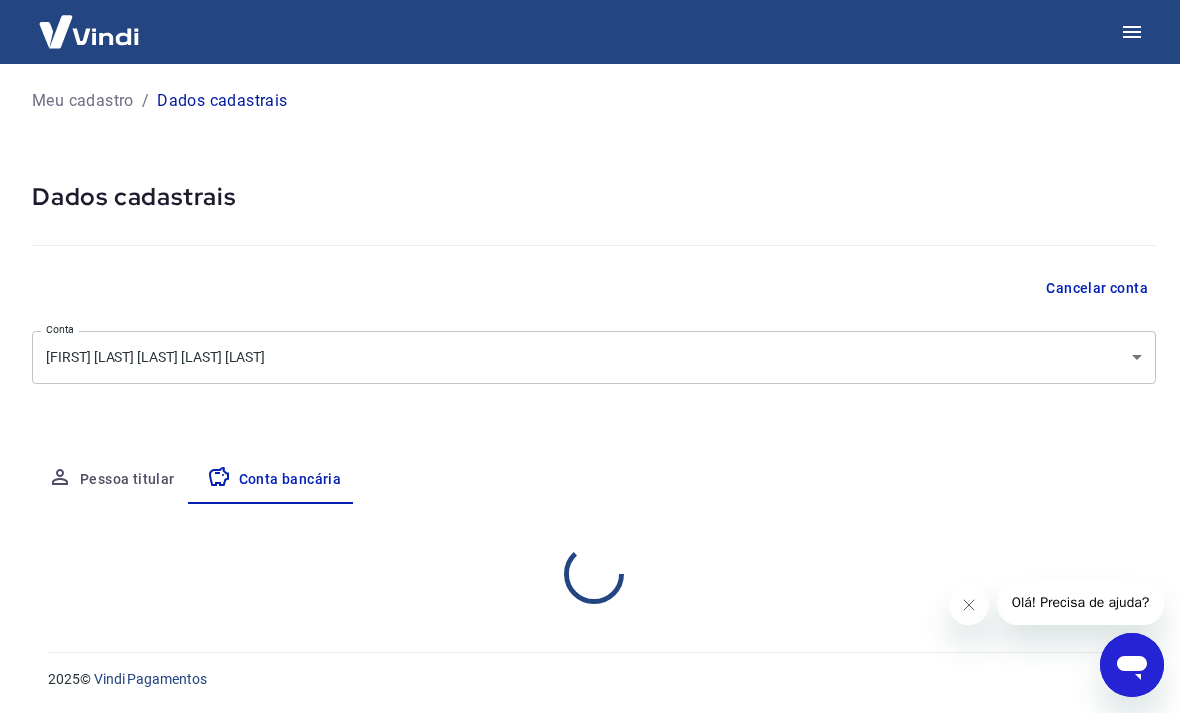 select on "1" 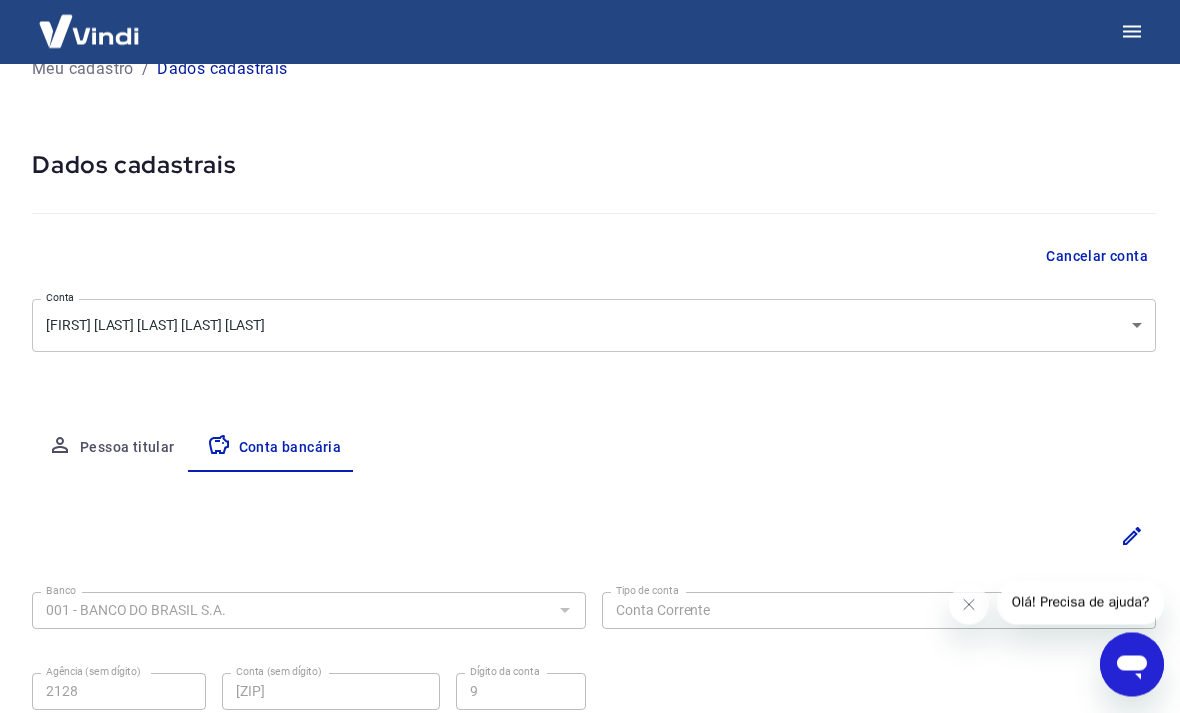 scroll, scrollTop: 27, scrollLeft: 0, axis: vertical 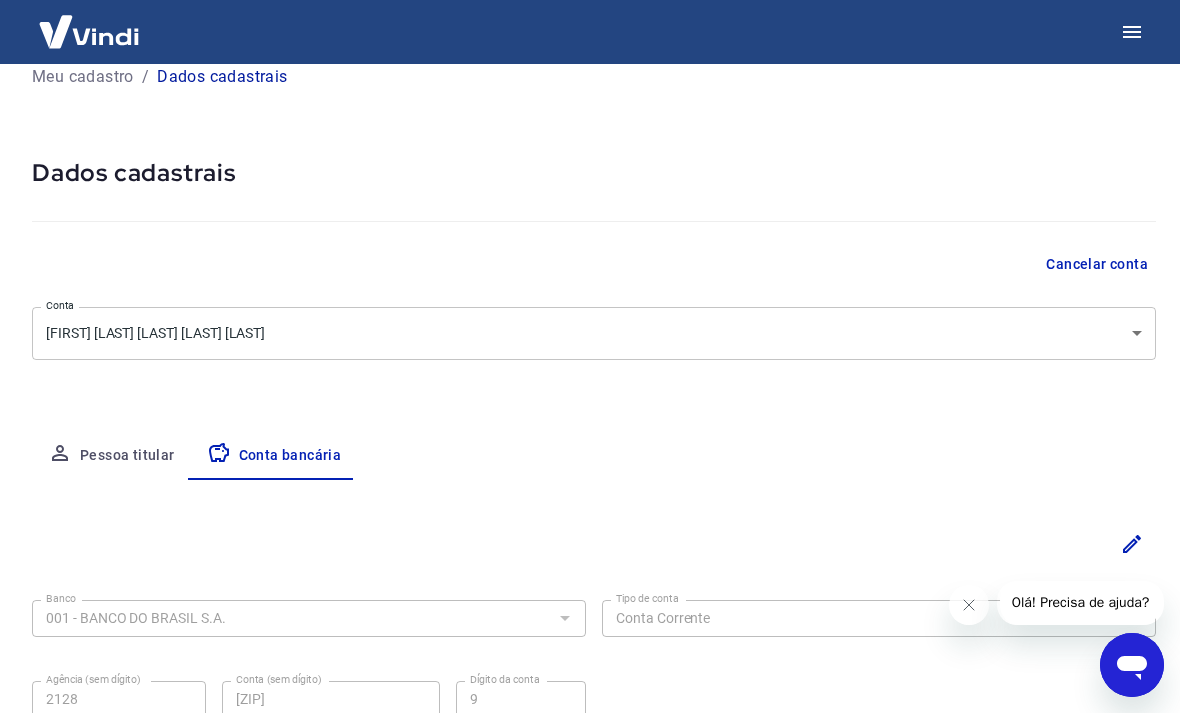 click 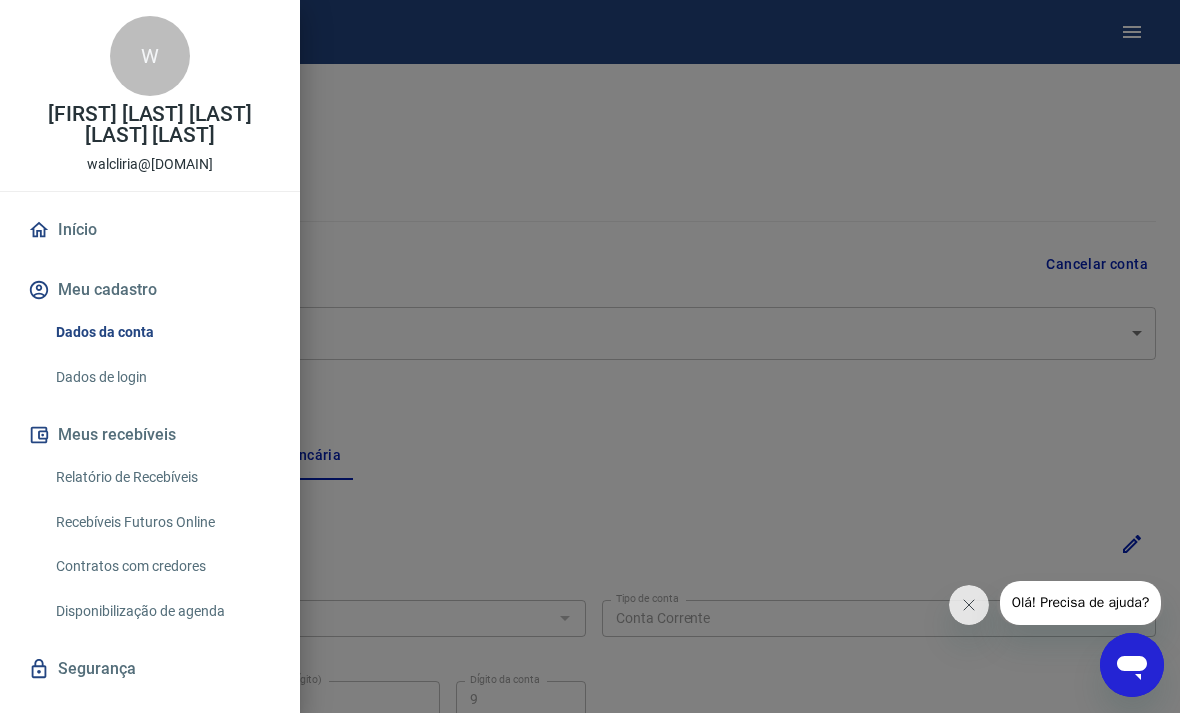 click on "Meu cadastro" at bounding box center (150, 290) 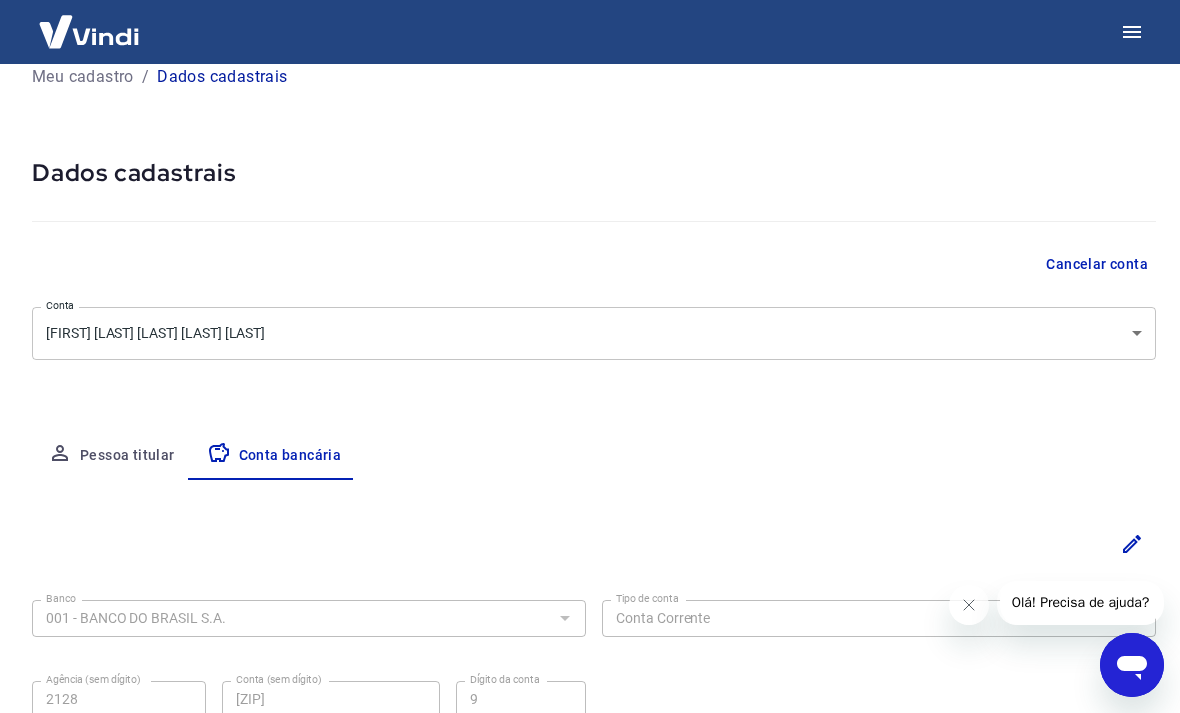 click 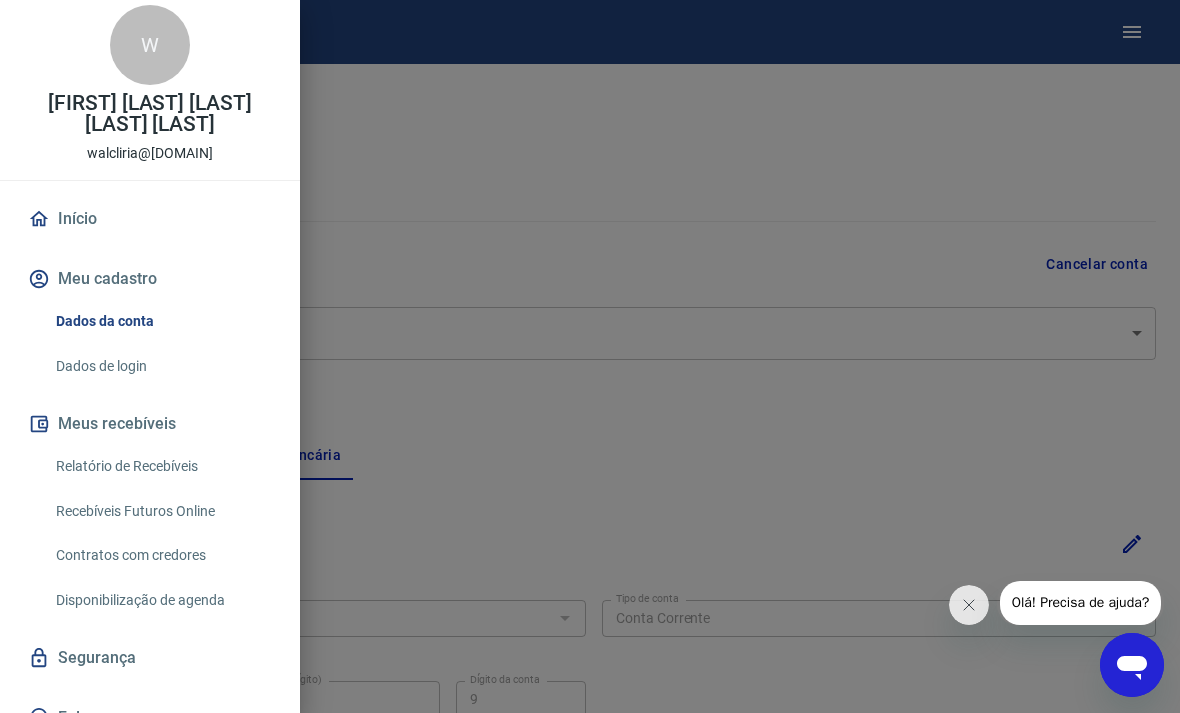 scroll, scrollTop: 10, scrollLeft: 0, axis: vertical 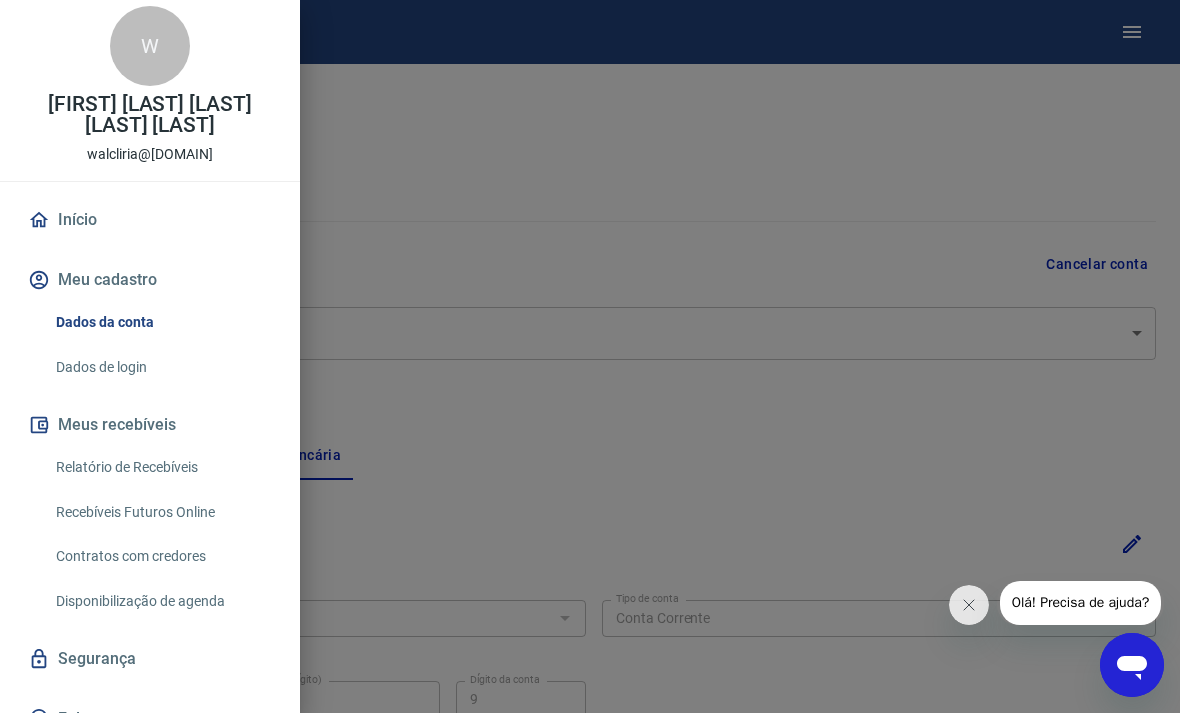 click on "Início" at bounding box center [150, 220] 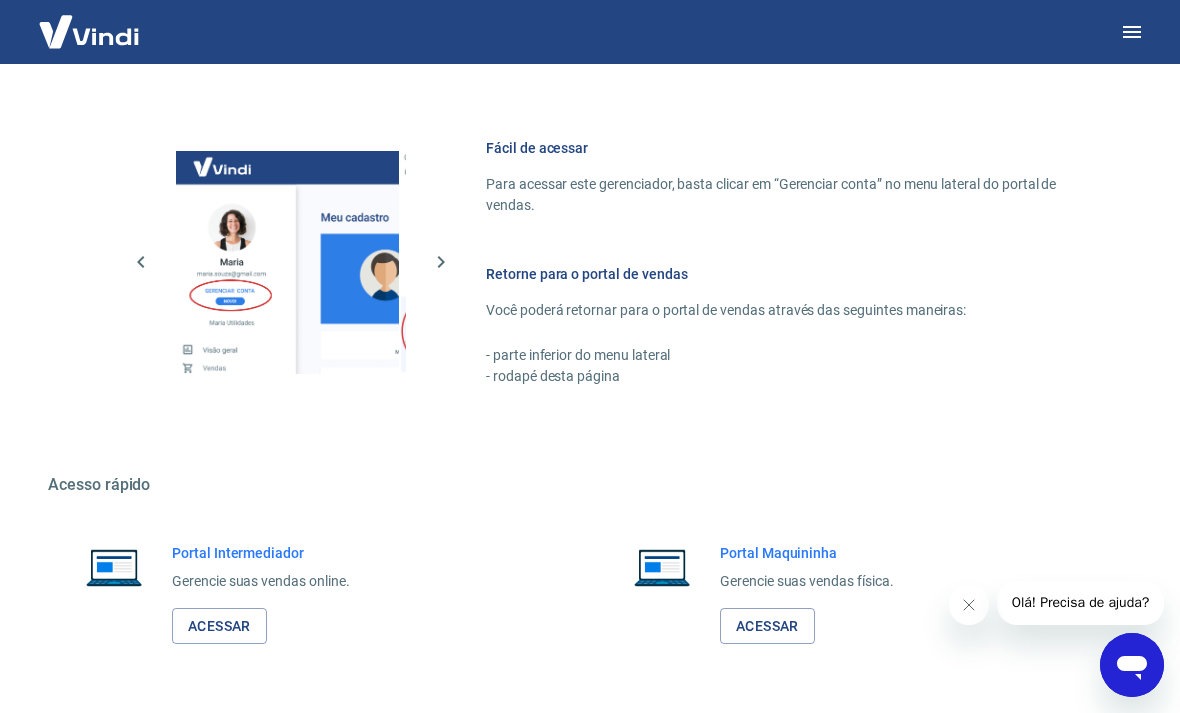 scroll, scrollTop: 1029, scrollLeft: 0, axis: vertical 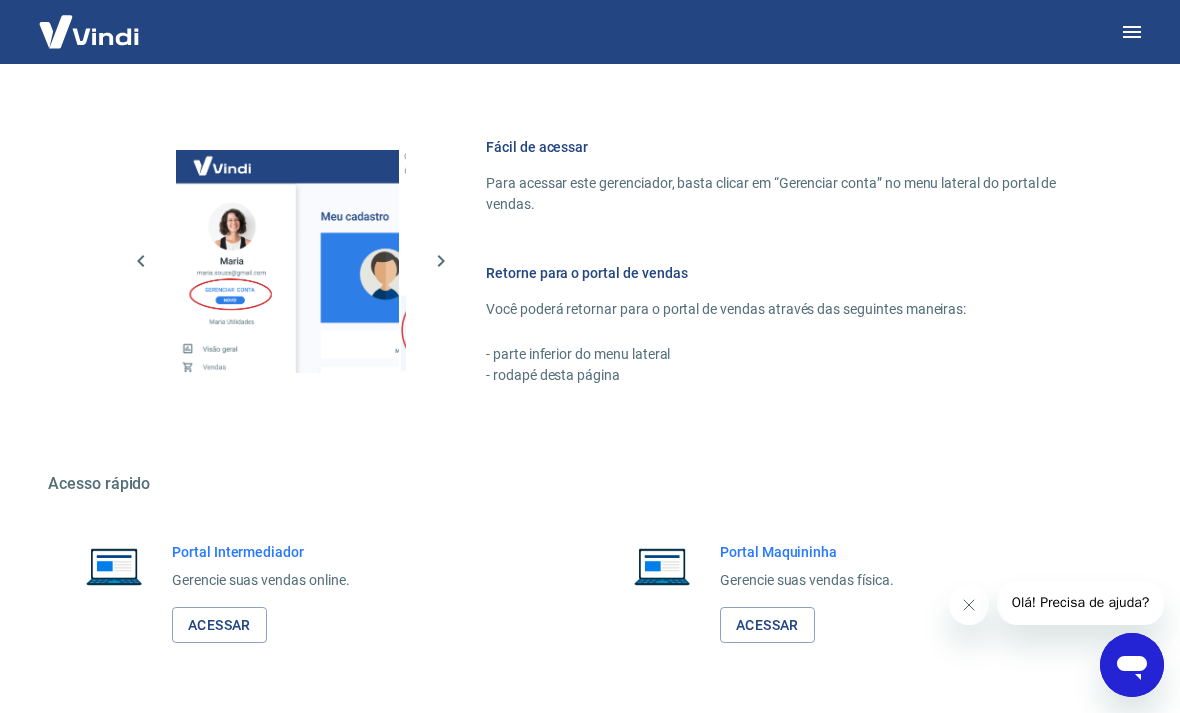 click on "Acessar" at bounding box center [219, 625] 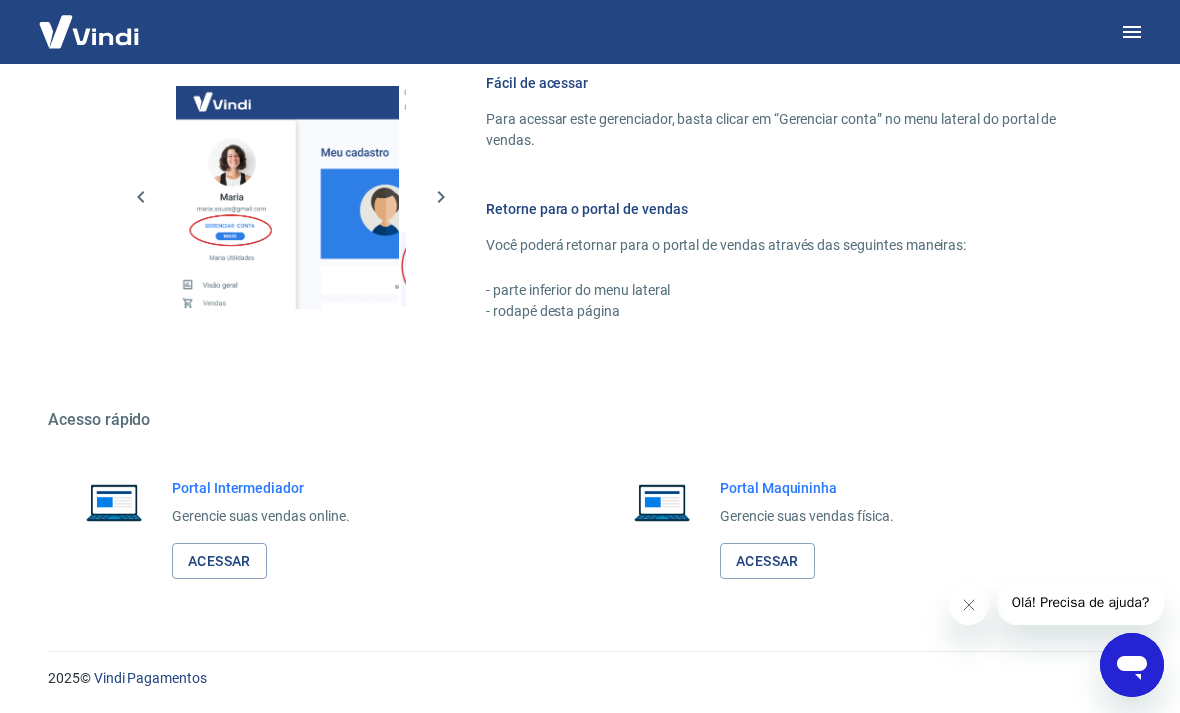 click on "Acessar" at bounding box center (767, 561) 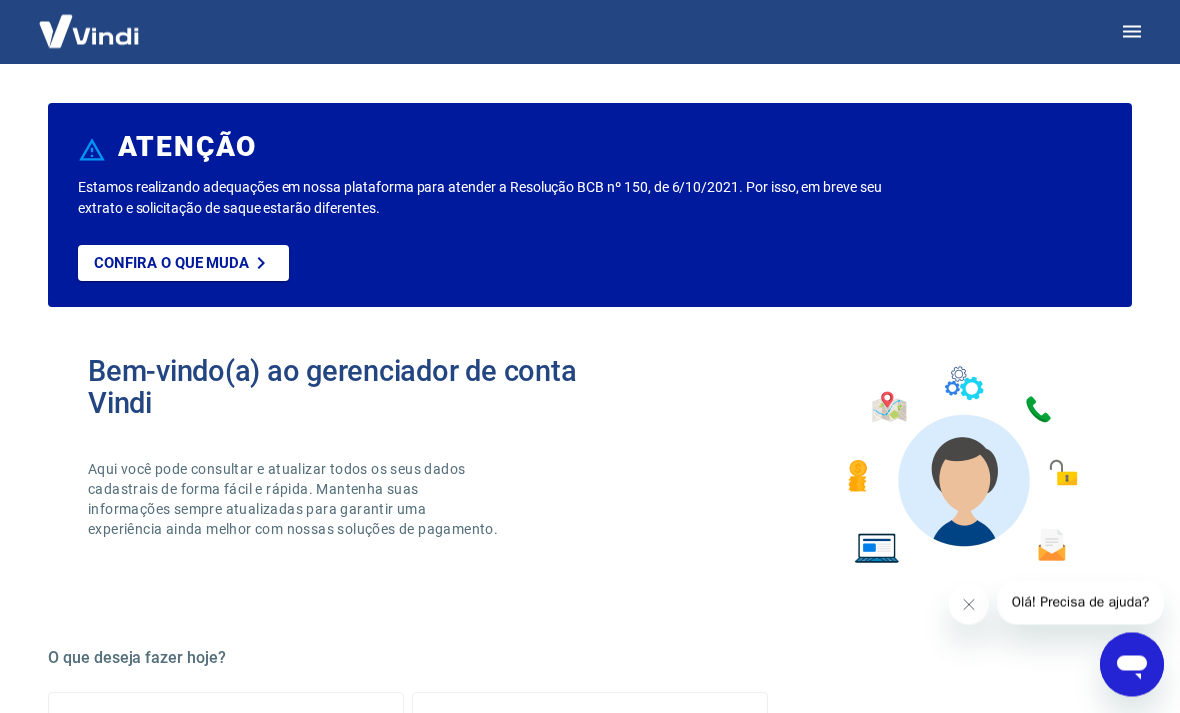 scroll, scrollTop: 0, scrollLeft: 0, axis: both 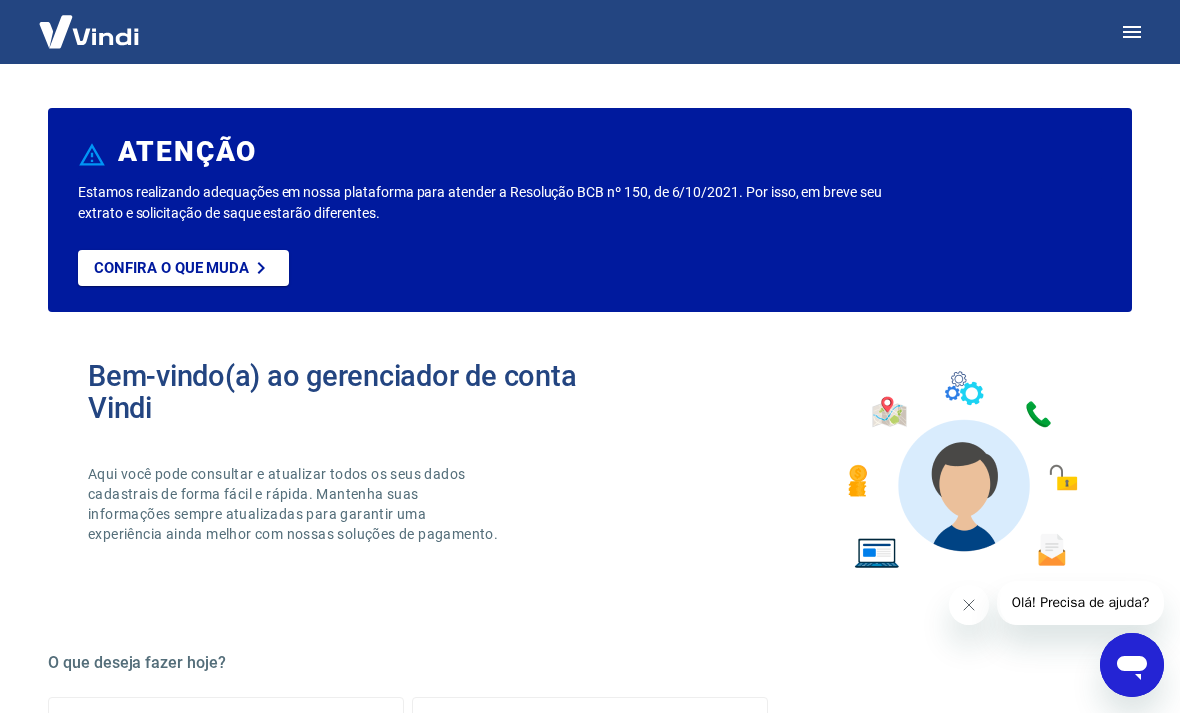click 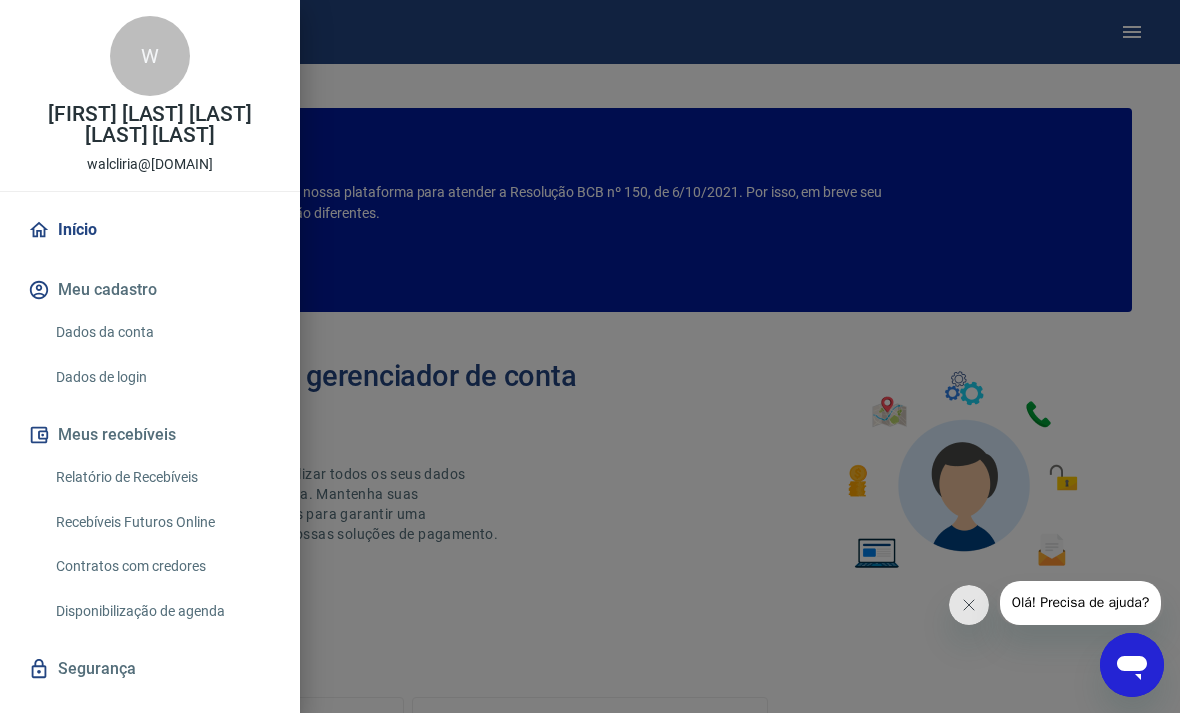 click on "Contratos com credores" at bounding box center (162, 566) 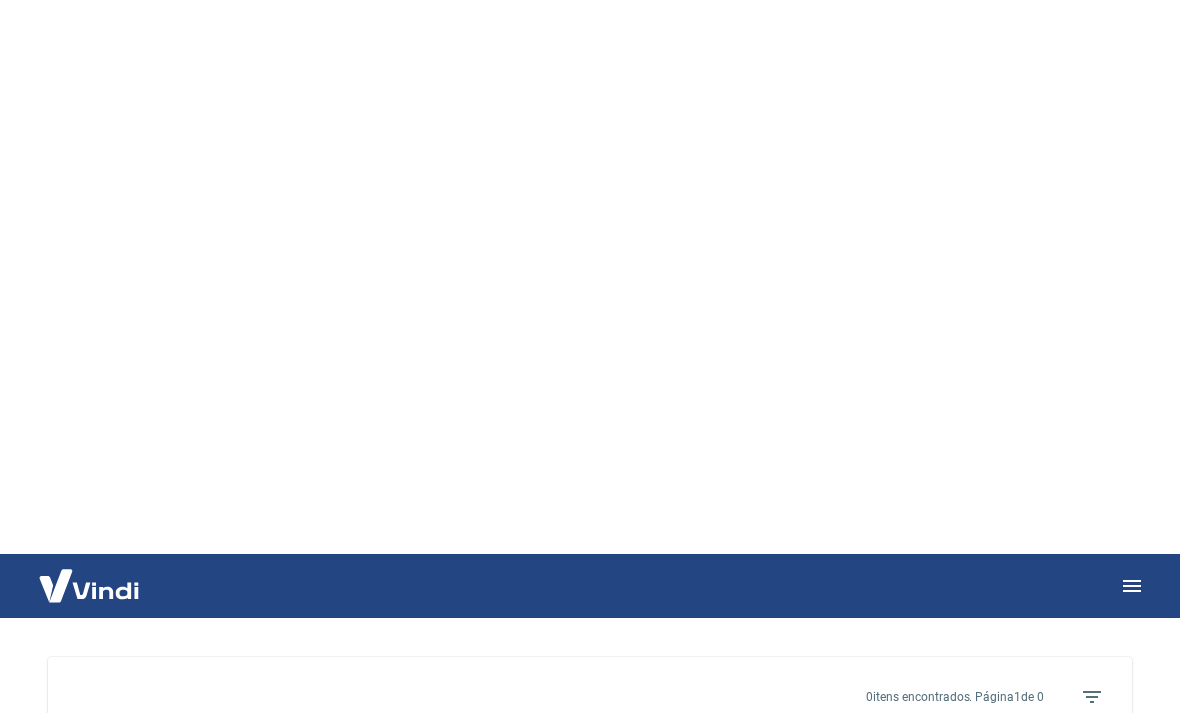 scroll, scrollTop: 0, scrollLeft: 0, axis: both 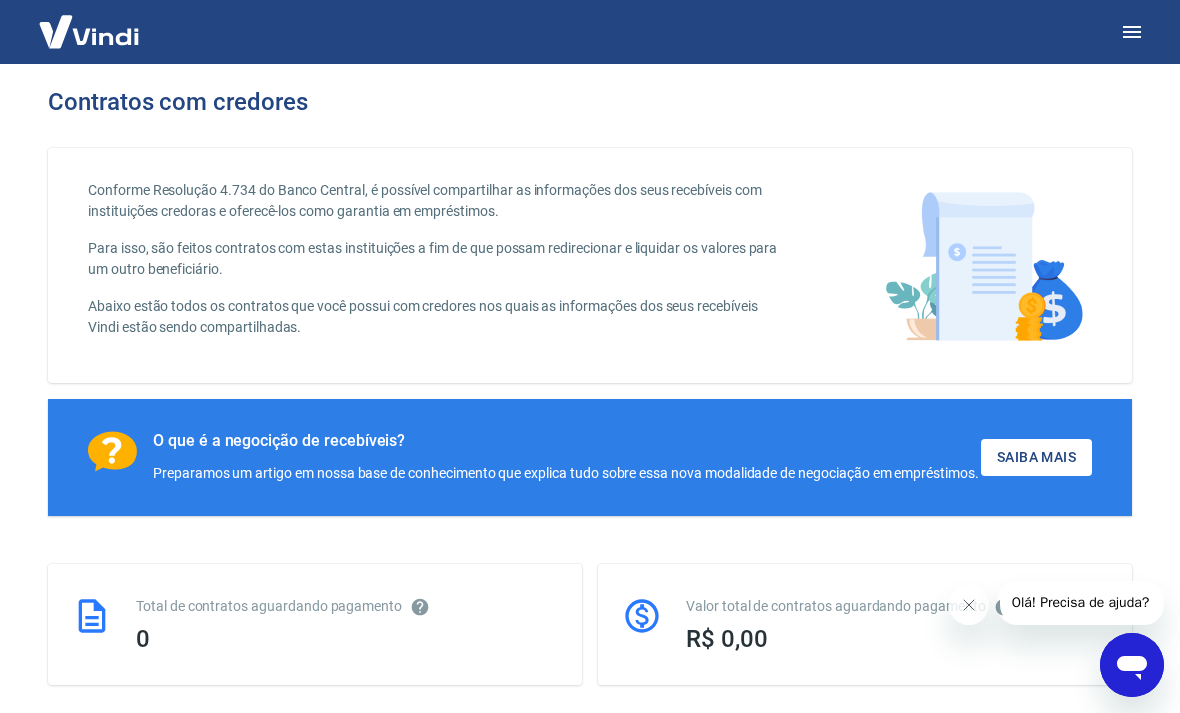 click 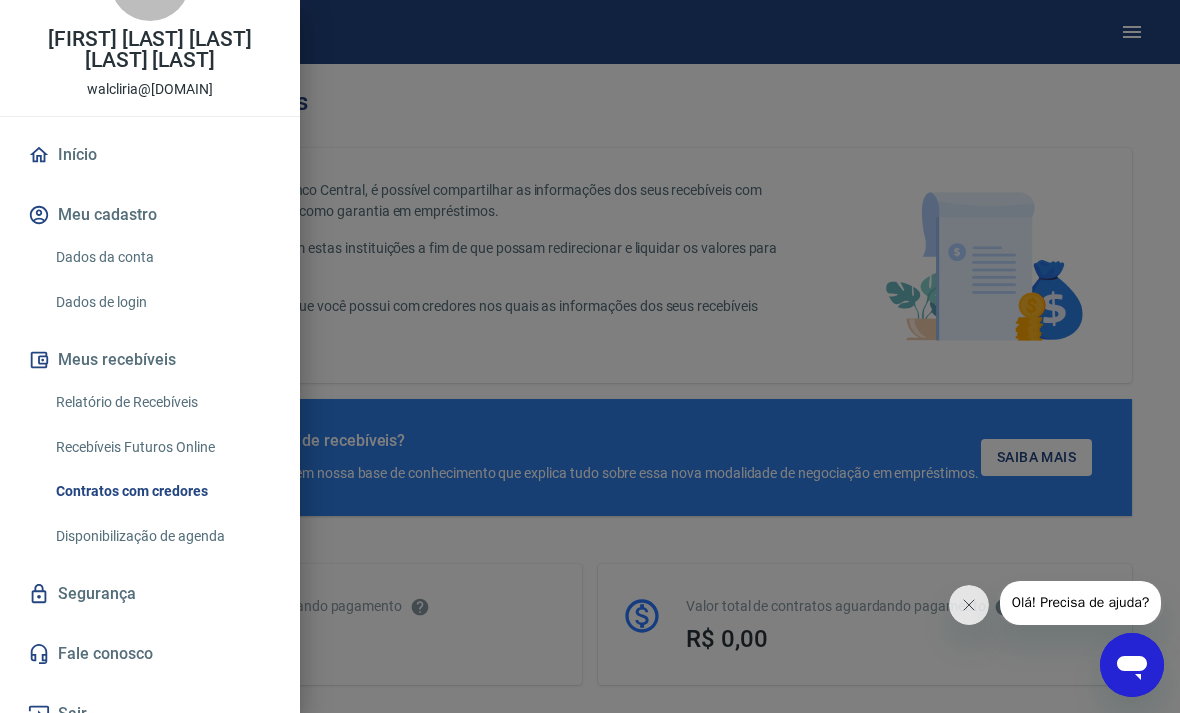 scroll, scrollTop: 74, scrollLeft: 0, axis: vertical 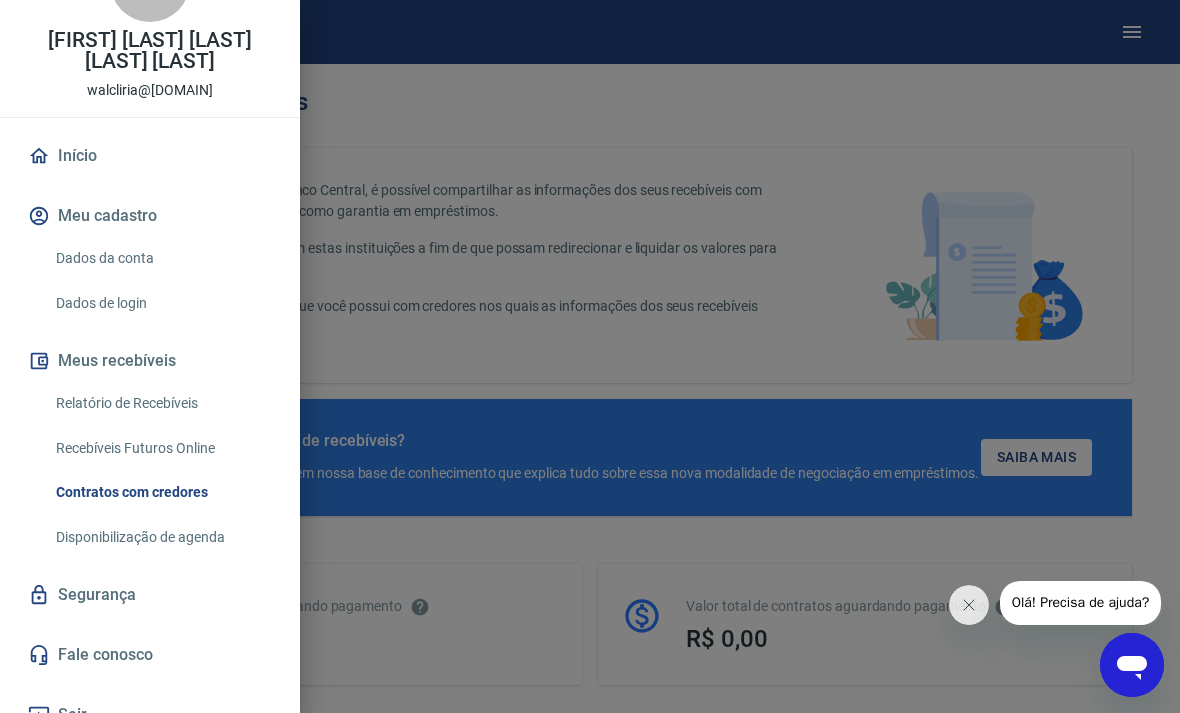 click on "Fale conosco" at bounding box center [150, 655] 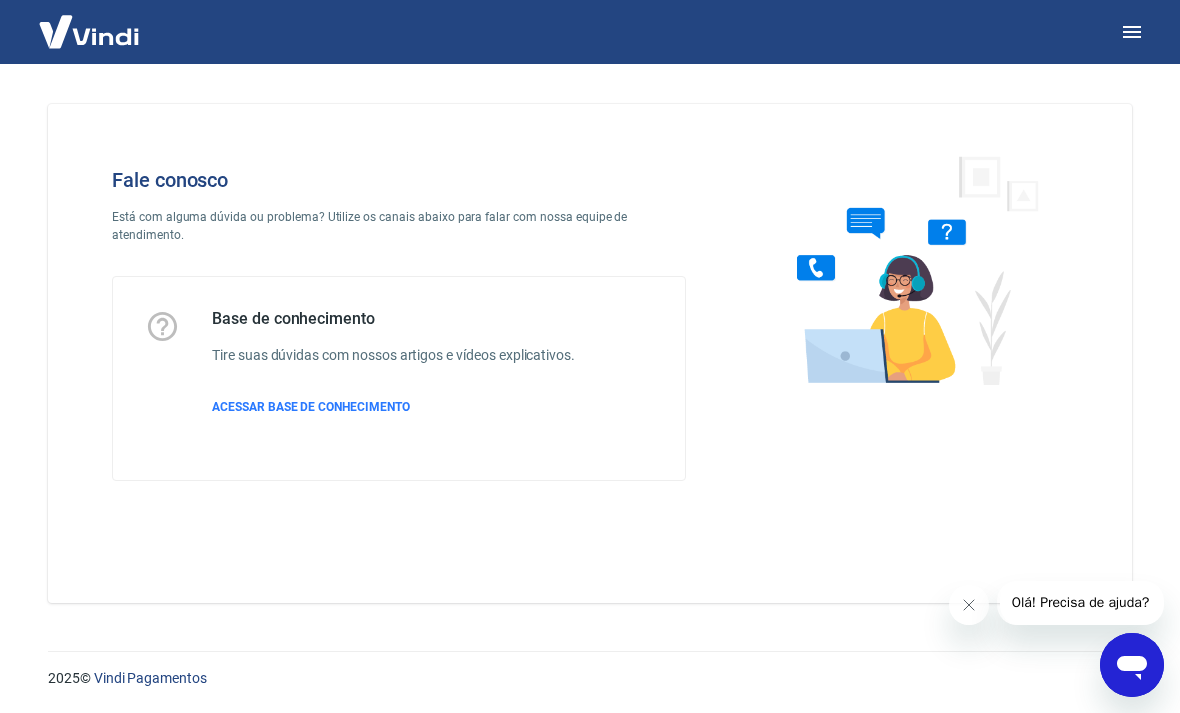 click on "ACESSAR BASE DE CONHECIMENTO" at bounding box center [311, 407] 